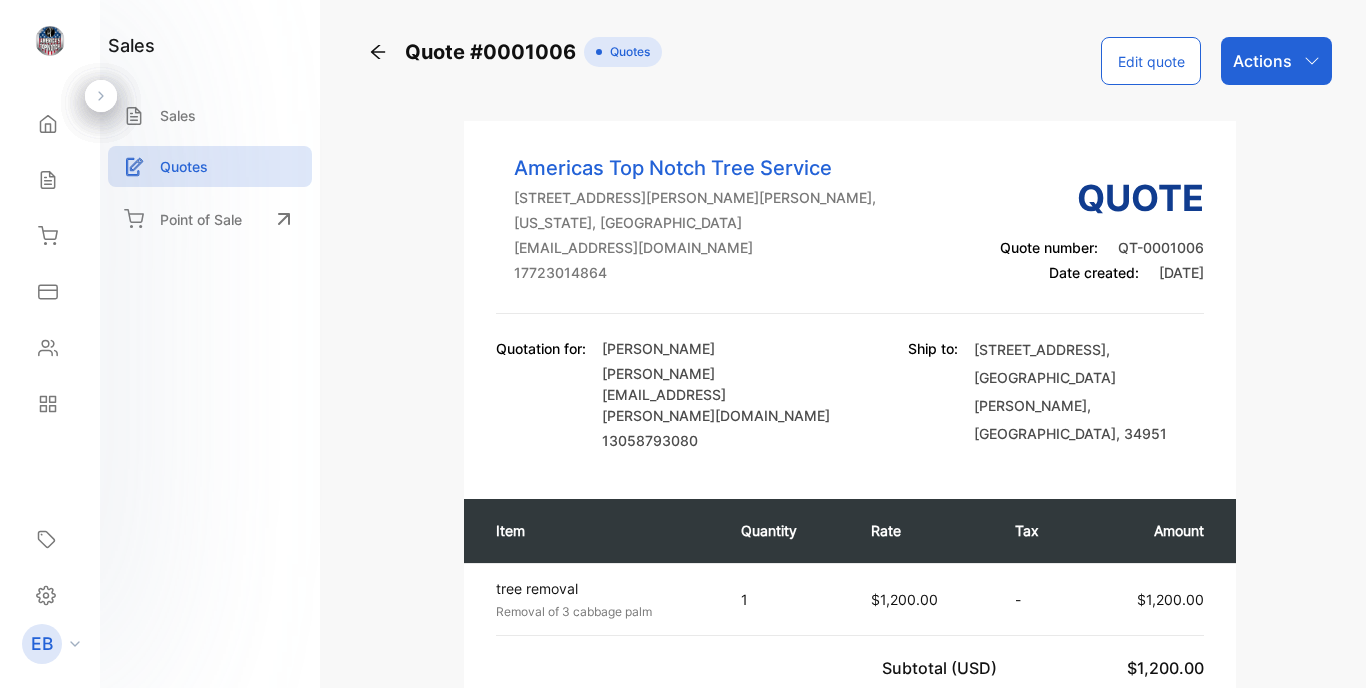 scroll, scrollTop: 0, scrollLeft: 0, axis: both 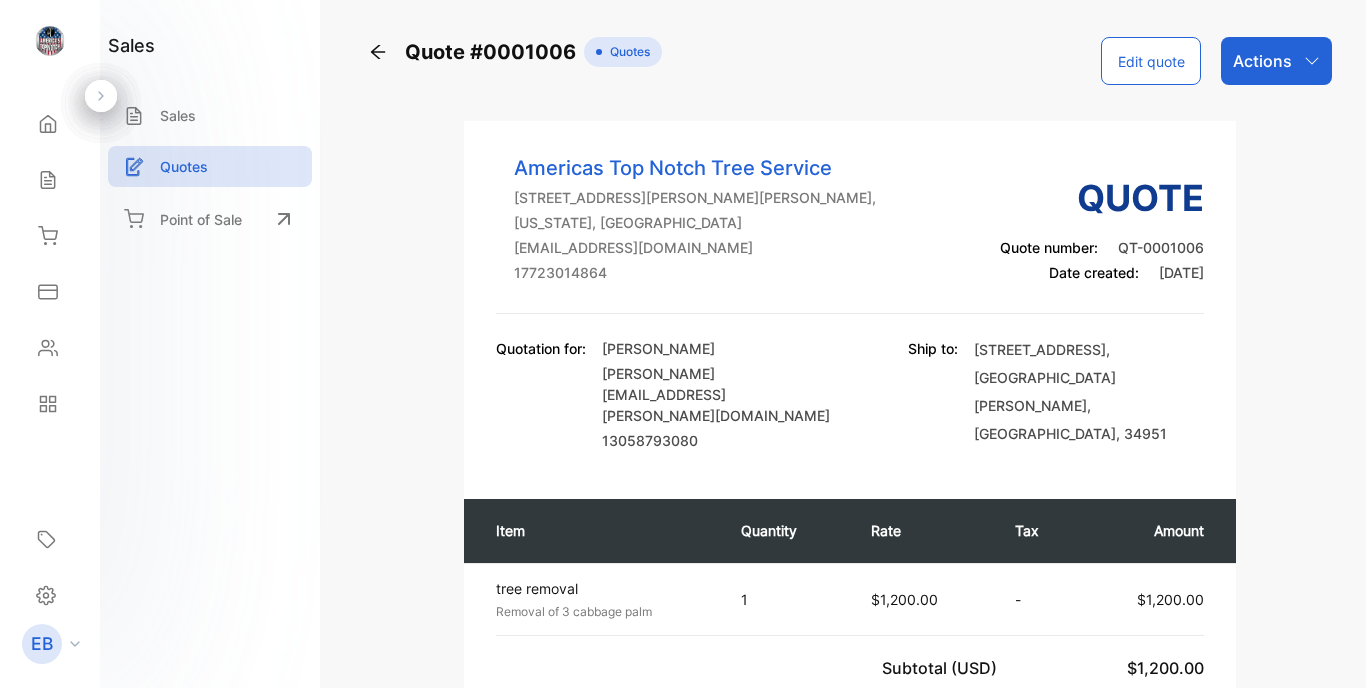 click on "Actions" at bounding box center [1276, 61] 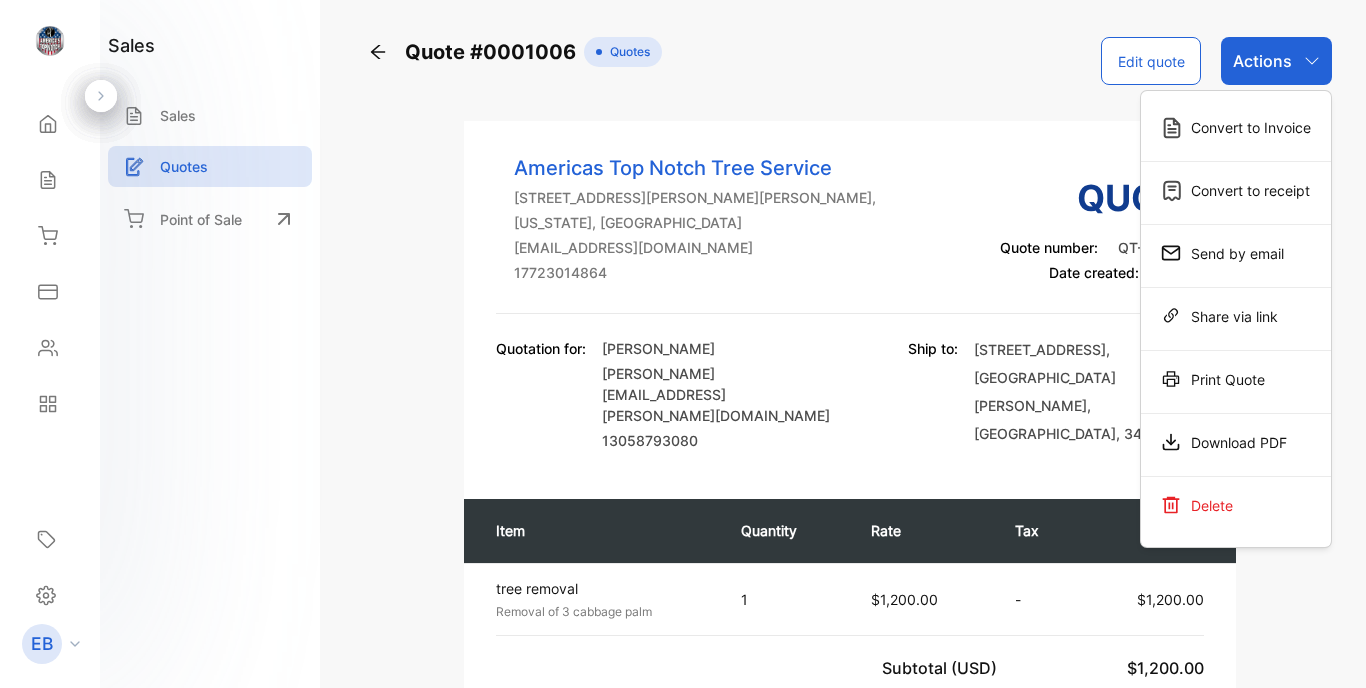 click on "Quote #0001006   Quotes Edit quote   Actions Convert to Invoice Convert to receipt  Send by email  Share via link   Print Quote  Download PDF   Delete Americas Top Notch Tree Service [STREET_ADDRESS][PERSON_NAME][PERSON_NAME][US_STATE] [EMAIL_ADDRESS][DOMAIN_NAME] 17723014864 Quote Quote number:   QT-0001006   Date created:   [DATE]     Quotation for: [PERSON_NAME] [PERSON_NAME][EMAIL_ADDRESS][PERSON_NAME][DOMAIN_NAME] 13058793080 Ship to: [STREET_ADDRESS][PERSON_NAME] Item Quantity Rate Tax Amount tree removal  Removal of 3 cabbage palm  Unit price:    $1,200.00 1 $1,200.00 -  $1,200.00 Subtotal (USD) $1,200.00 Quote Total (USD) $1,200.00 Powered by" at bounding box center (850, 532) 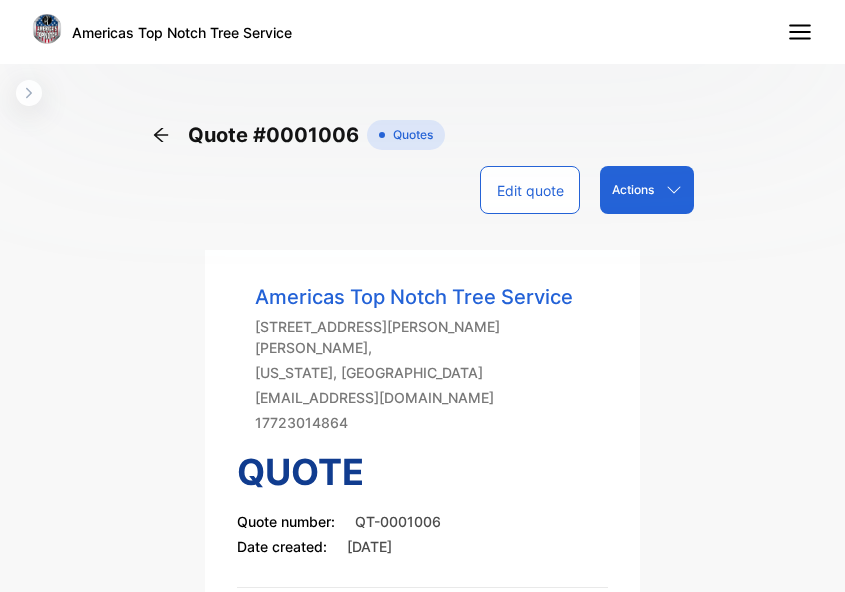click 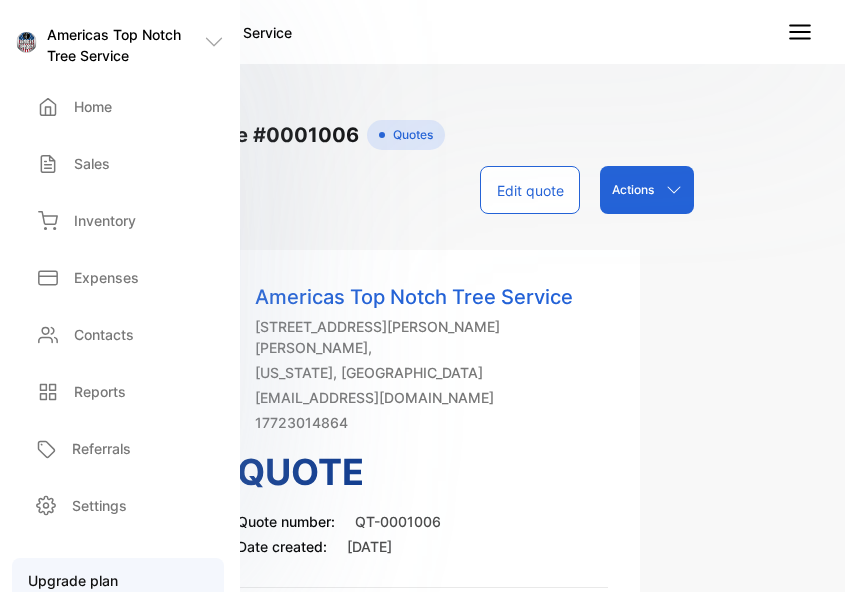 click on "sales Sales Quotes Point of Sale Quote #0001006   Quotes Edit quote   Actions Americas Top Notch Tree Service [STREET_ADDRESS][PERSON_NAME][PERSON_NAME][US_STATE] [EMAIL_ADDRESS][DOMAIN_NAME] 17723014864 Quote Quote number:   QT-0001006   Date created:   [DATE]     Quotation for: [PERSON_NAME] [PERSON_NAME][EMAIL_ADDRESS][PERSON_NAME][DOMAIN_NAME] 13058793080 Ship to: [STREET_ADDRESS][PERSON_NAME] Item Quantity Rate Tax Amount tree removal  Removal of 3 cabbage palm  Unit price:    $1,200.00 1 $1,200.00 -  $1,200.00 Subtotal (USD) $1,200.00 Quote Total (USD) $1,200.00 Powered by     Americas Top Notch Tree Service [STREET_ADDRESS][PERSON_NAME][PERSON_NAME][US_STATE] [EMAIL_ADDRESS][DOMAIN_NAME] 17723014864 Bill to: [PERSON_NAME] [PERSON_NAME][EMAIL_ADDRESS][PERSON_NAME][DOMAIN_NAME] Ship to: [STREET_ADDRESS][PERSON_NAME] Quote number:  0001006 Date issued:  [DATE] Item Quantity Rate Tax Amount tree removal  Removal of 3 cabbage palm  1 - Notes" at bounding box center [422, 344] 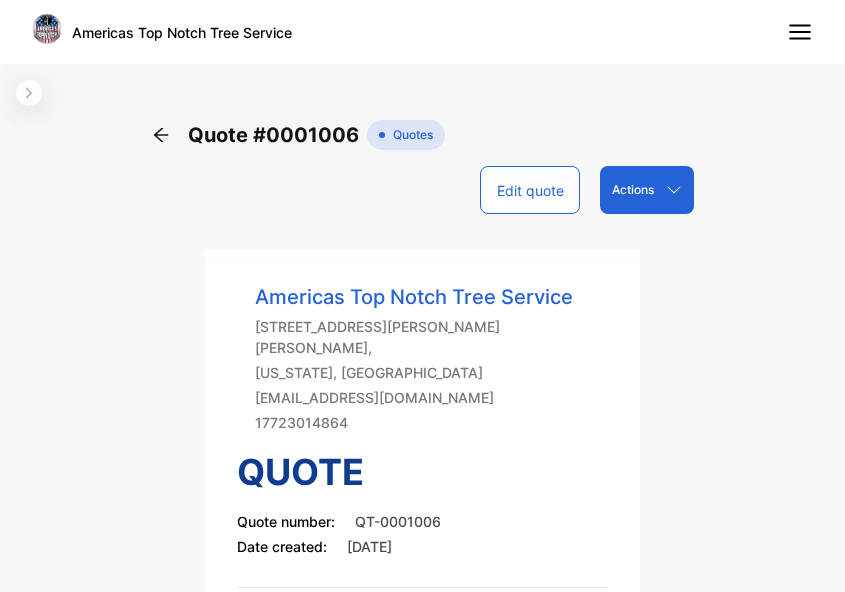 click on "Actions" at bounding box center [647, 190] 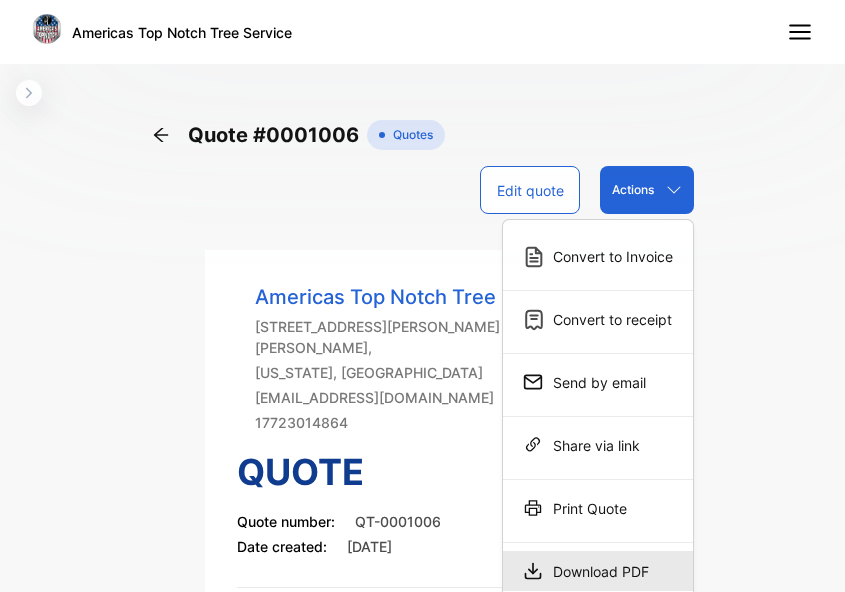 click on "Download PDF" at bounding box center [598, 571] 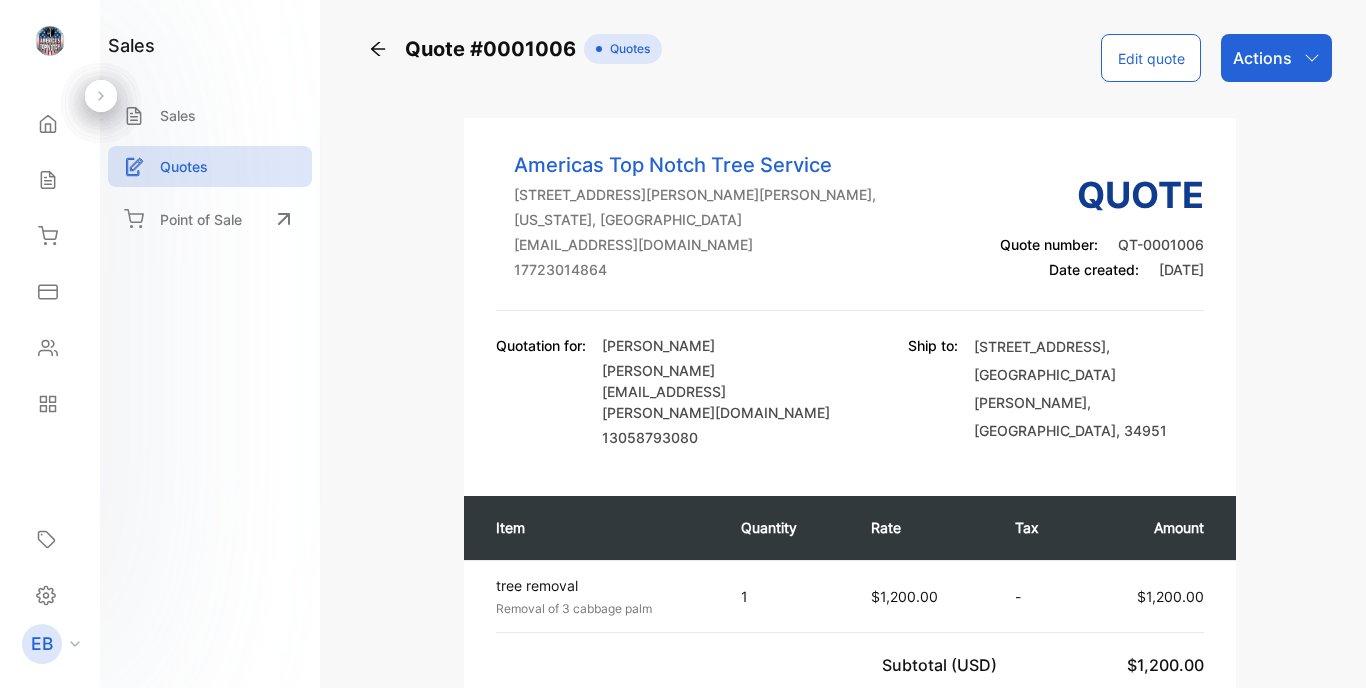 scroll, scrollTop: 0, scrollLeft: 0, axis: both 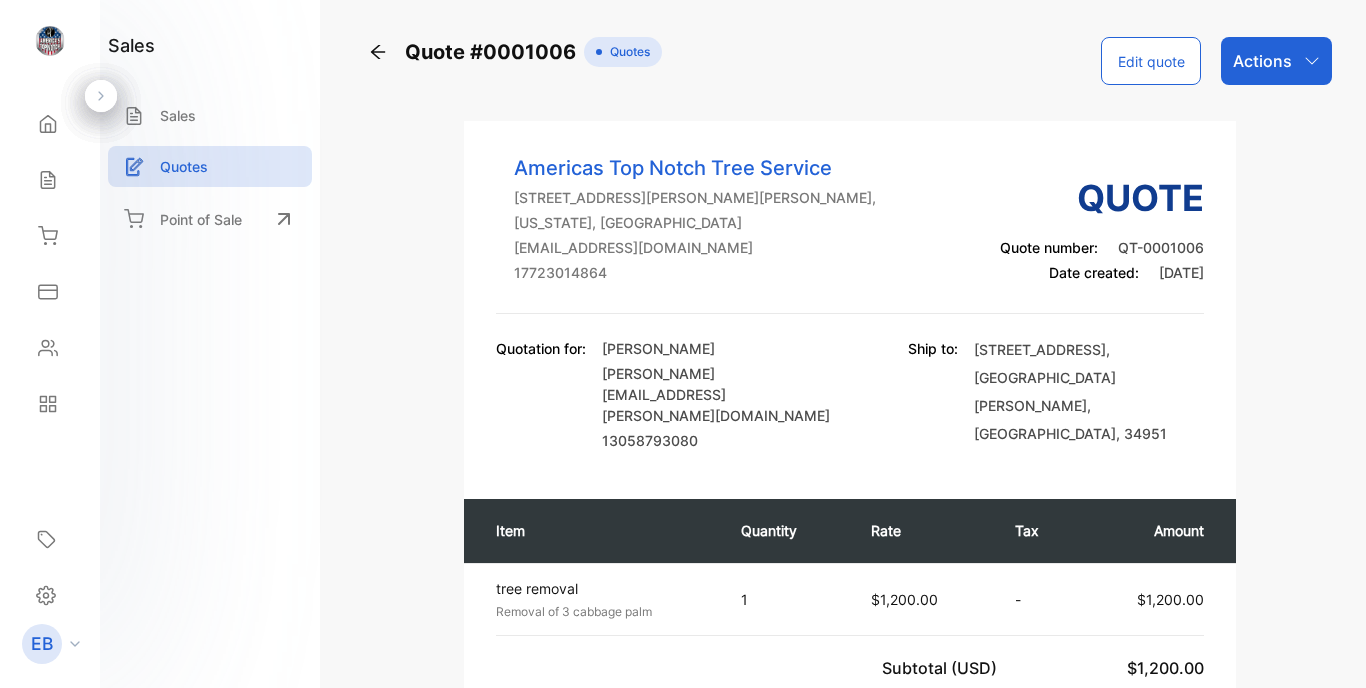 click on "Edit quote" at bounding box center (1151, 61) 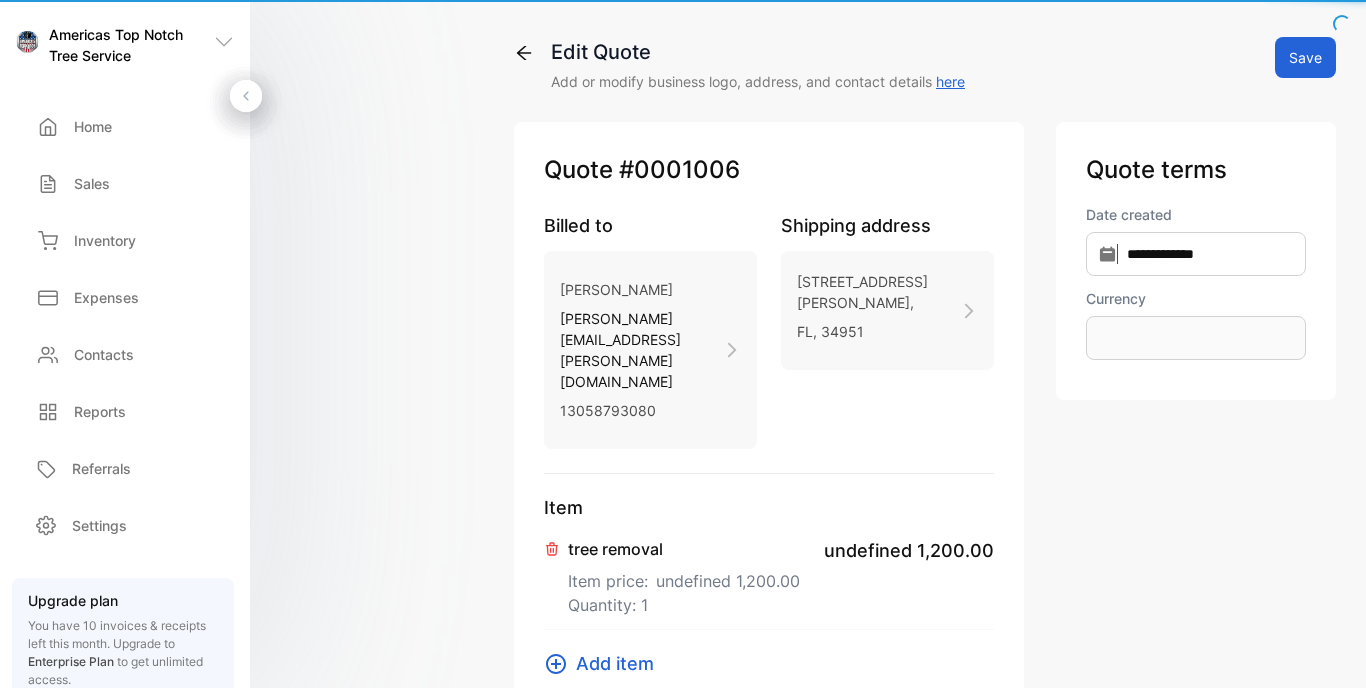 type on "**********" 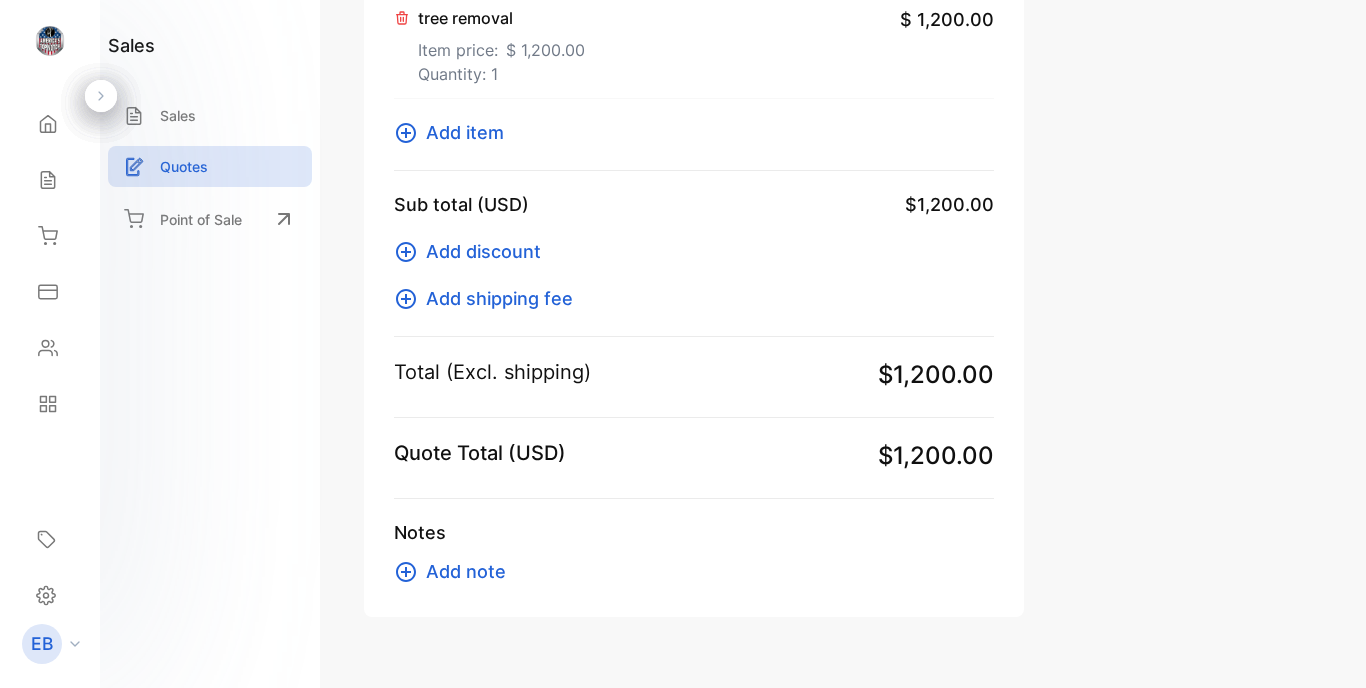 scroll, scrollTop: 530, scrollLeft: 0, axis: vertical 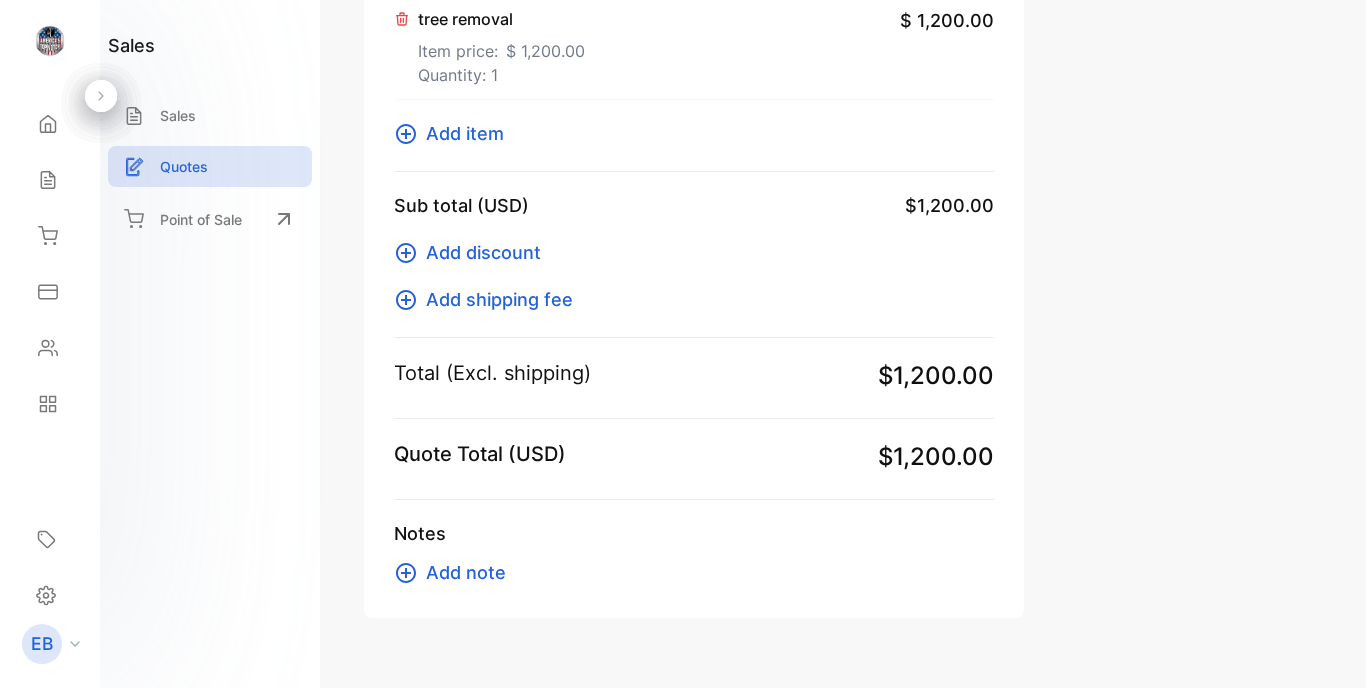 click on "Add note" at bounding box center [466, 572] 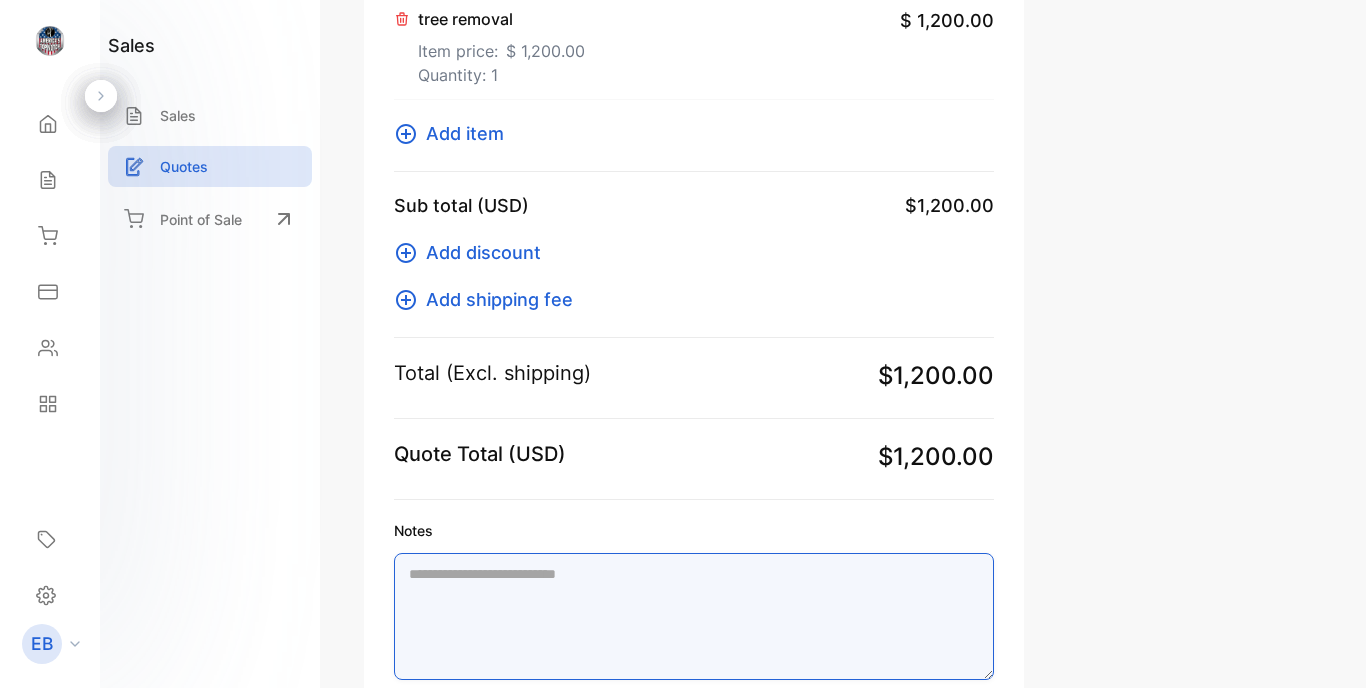 click on "Notes" at bounding box center (694, 616) 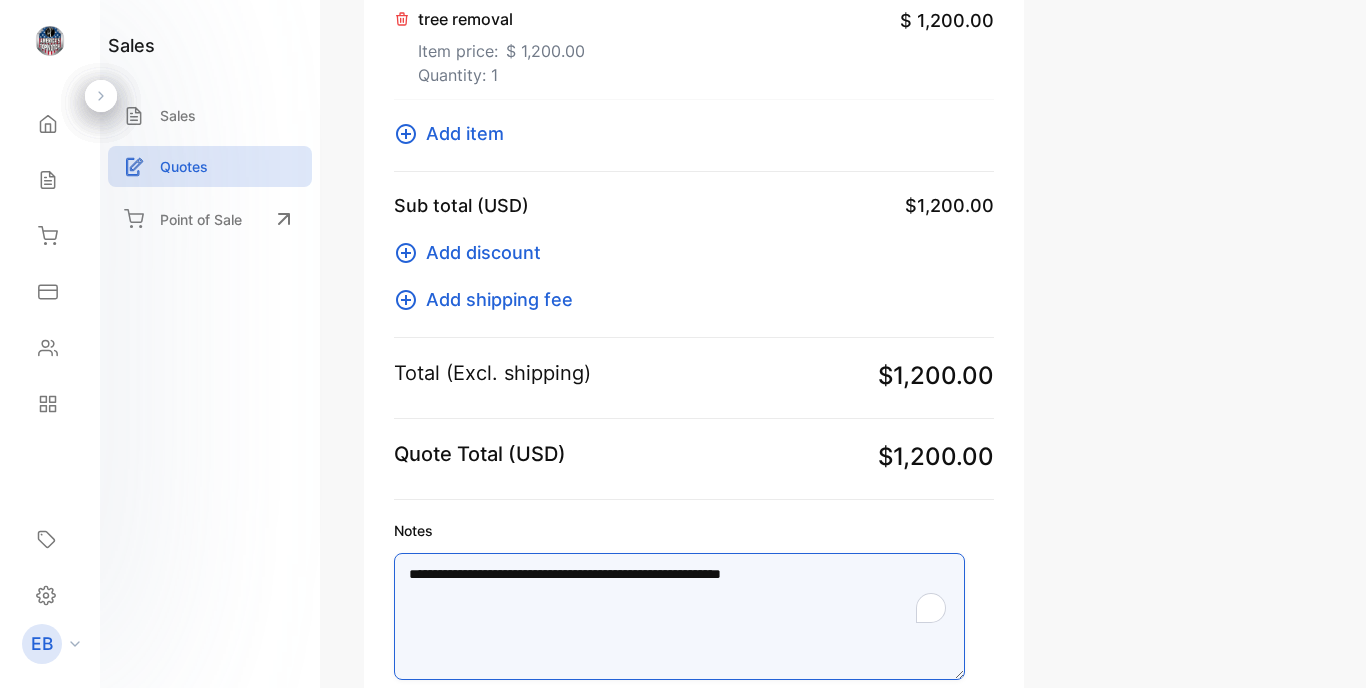 type on "**********" 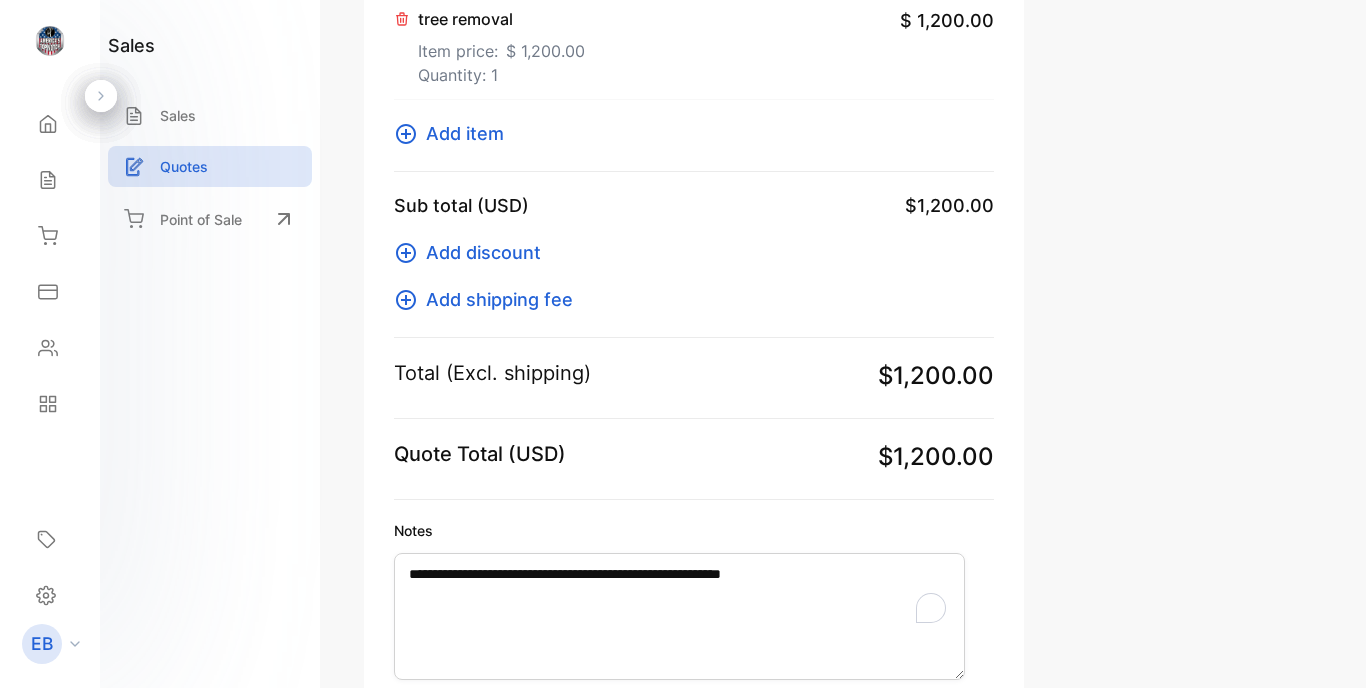 click on "Notes" at bounding box center [694, 530] 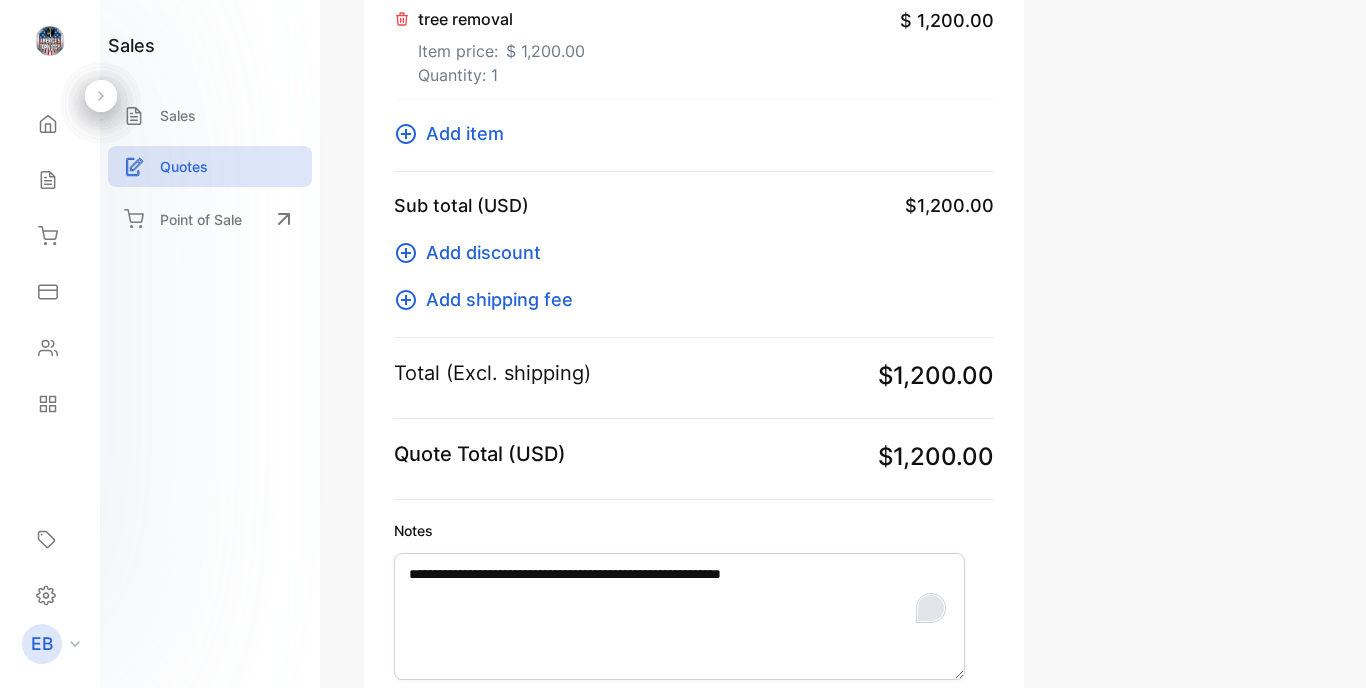 click at bounding box center [931, 608] 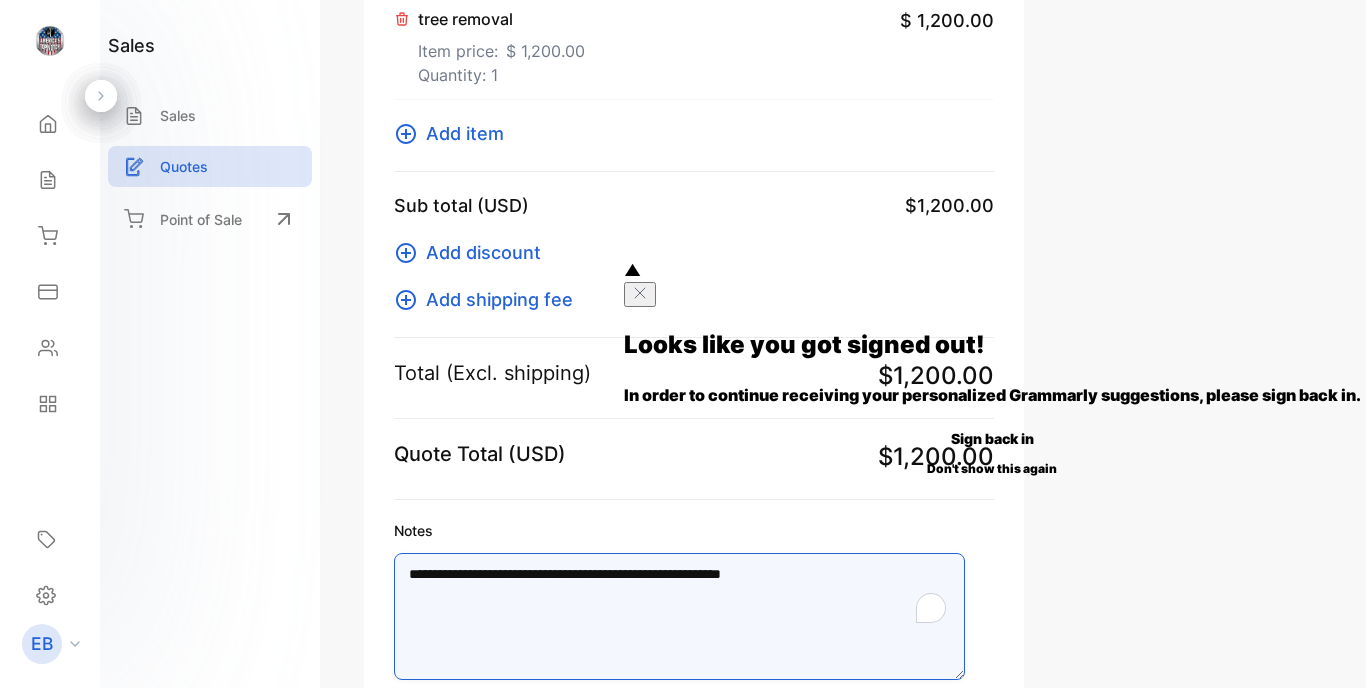 click on "**********" at bounding box center (679, 616) 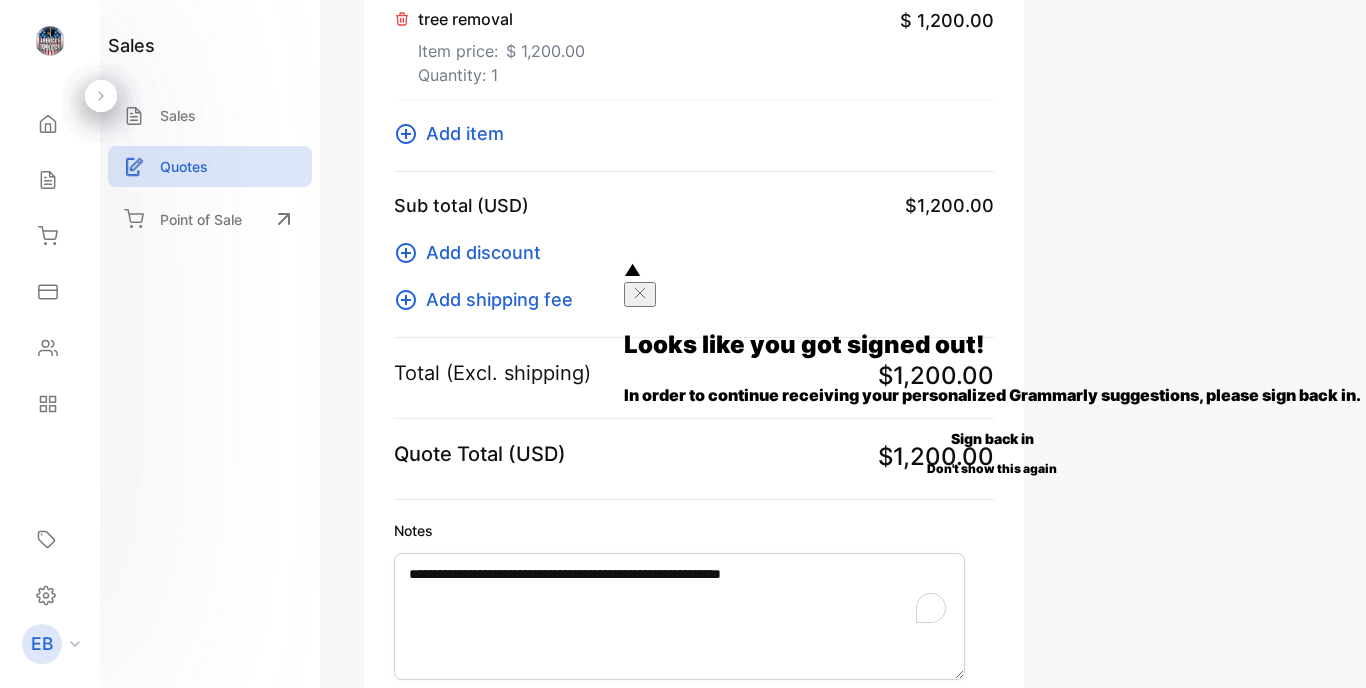 click 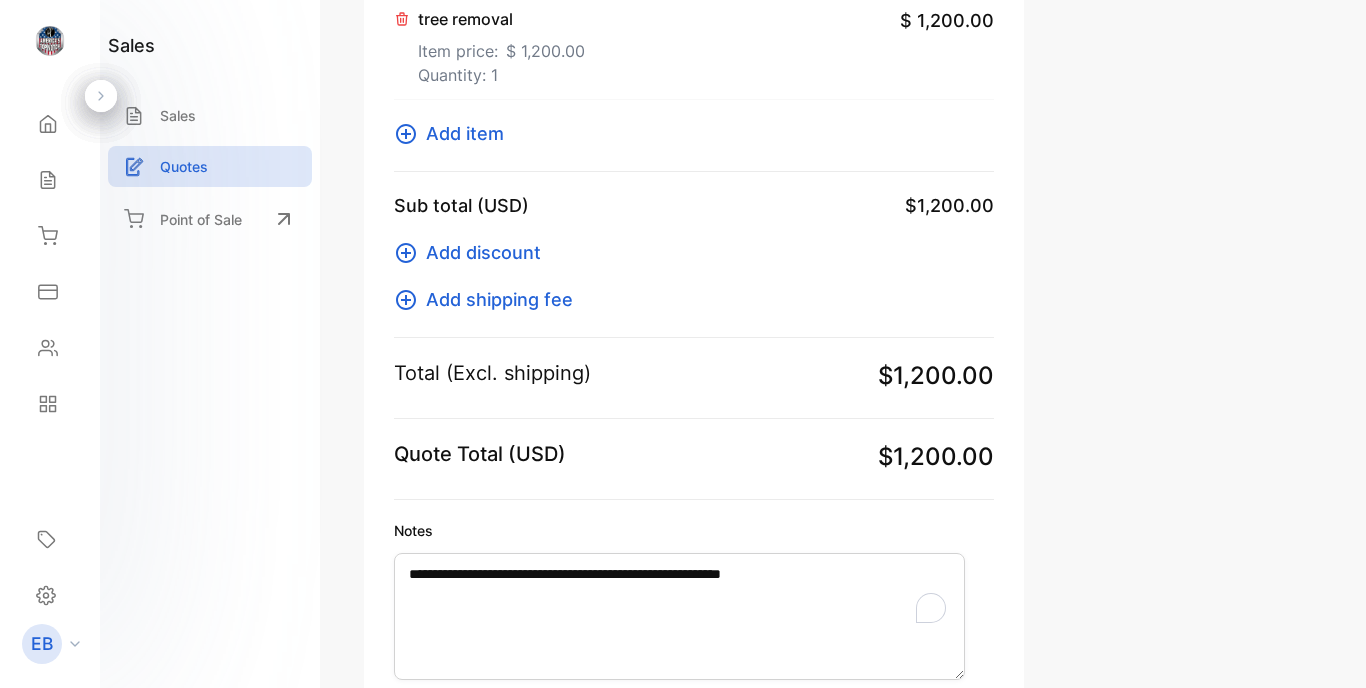 scroll, scrollTop: 134, scrollLeft: 0, axis: vertical 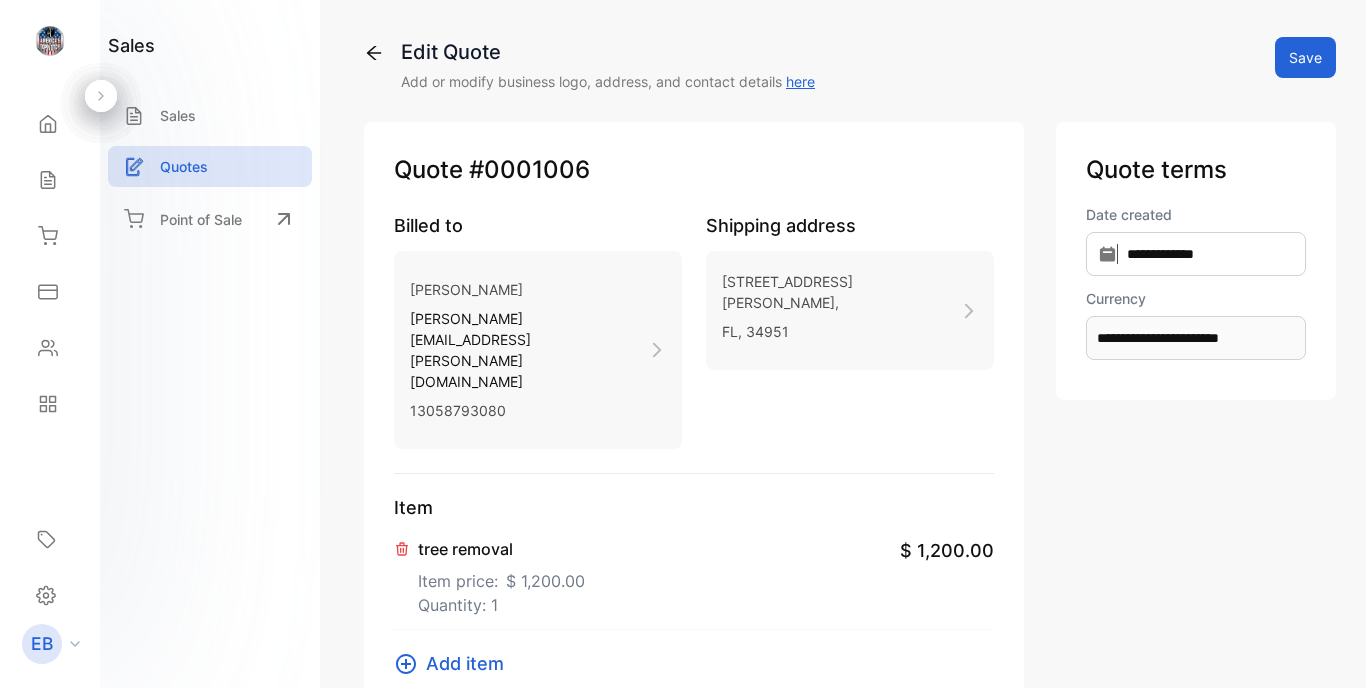 click on "Save" at bounding box center [1305, 57] 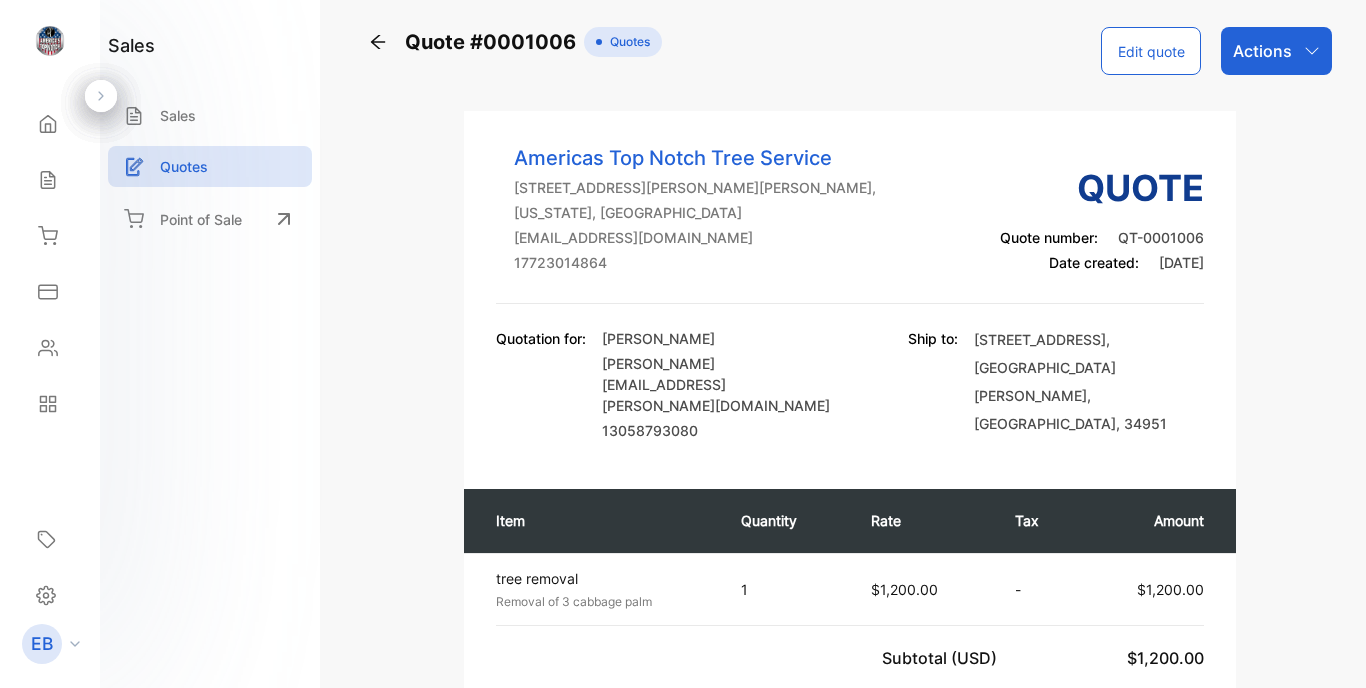 scroll, scrollTop: 7, scrollLeft: 0, axis: vertical 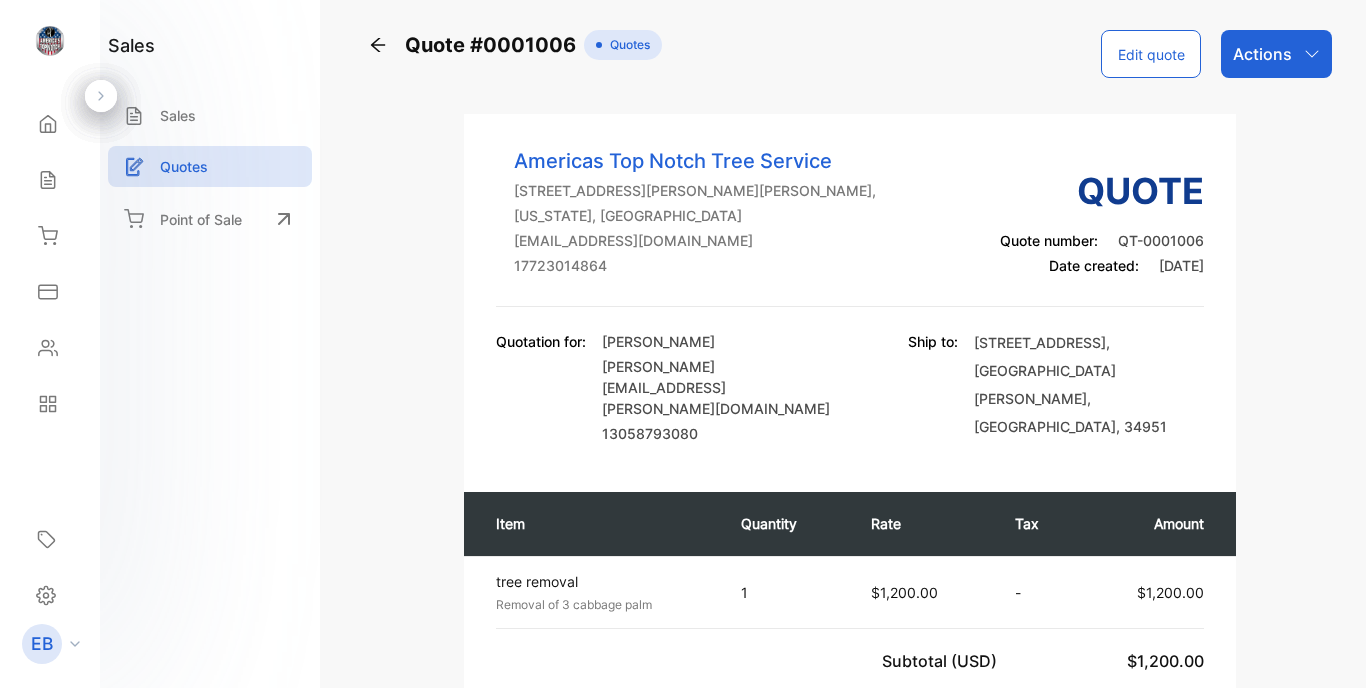 click on "Actions" at bounding box center [1262, 54] 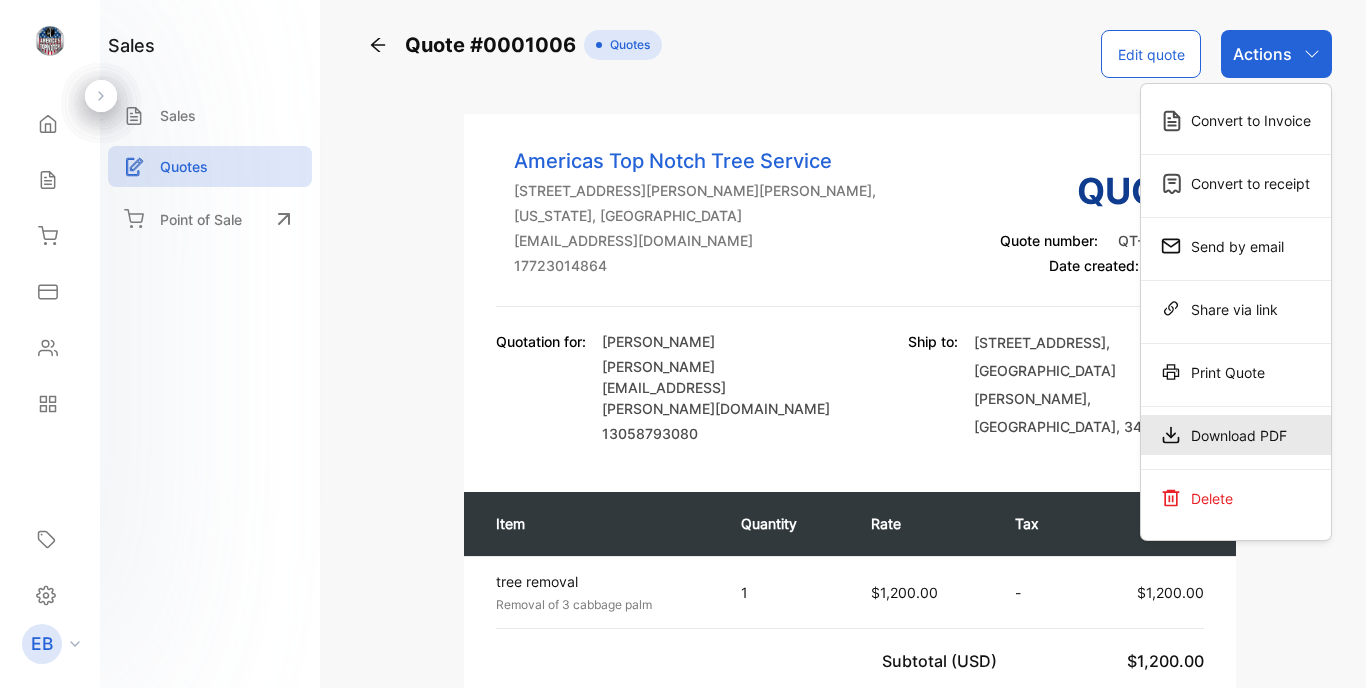 click on "Download PDF" at bounding box center [1236, 435] 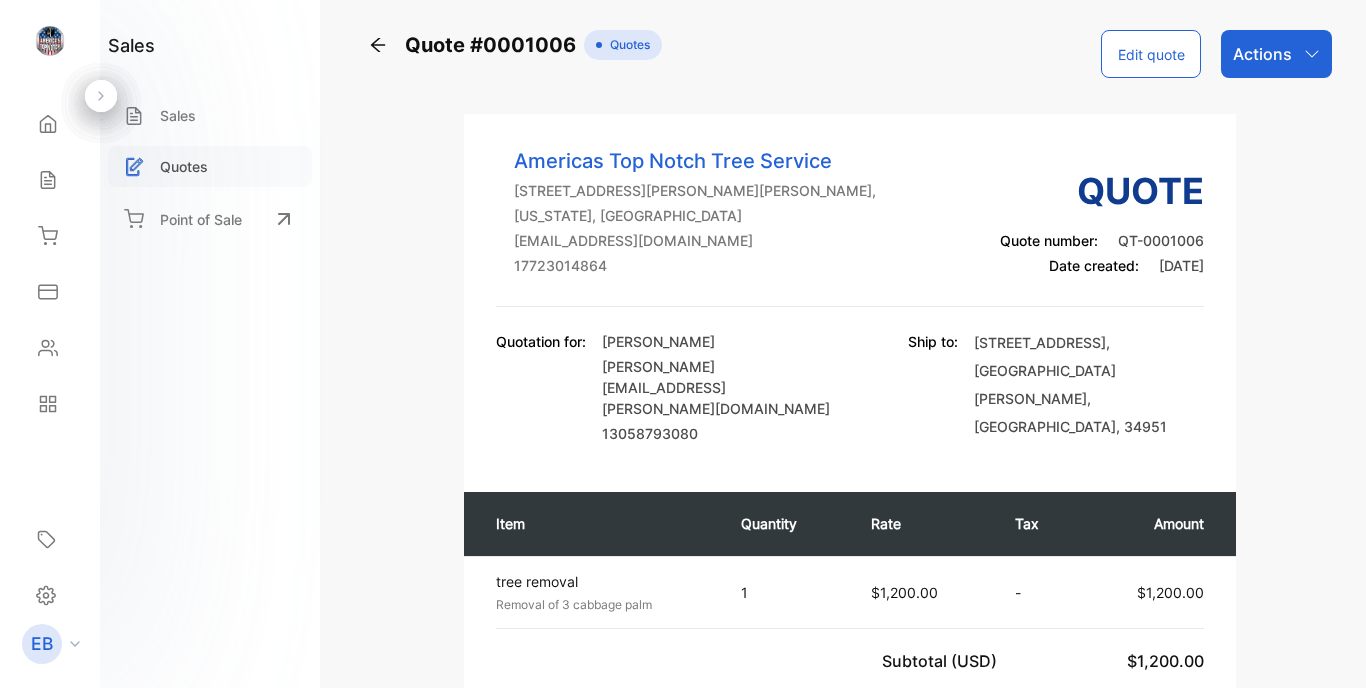 click on "Quotes" at bounding box center (210, 166) 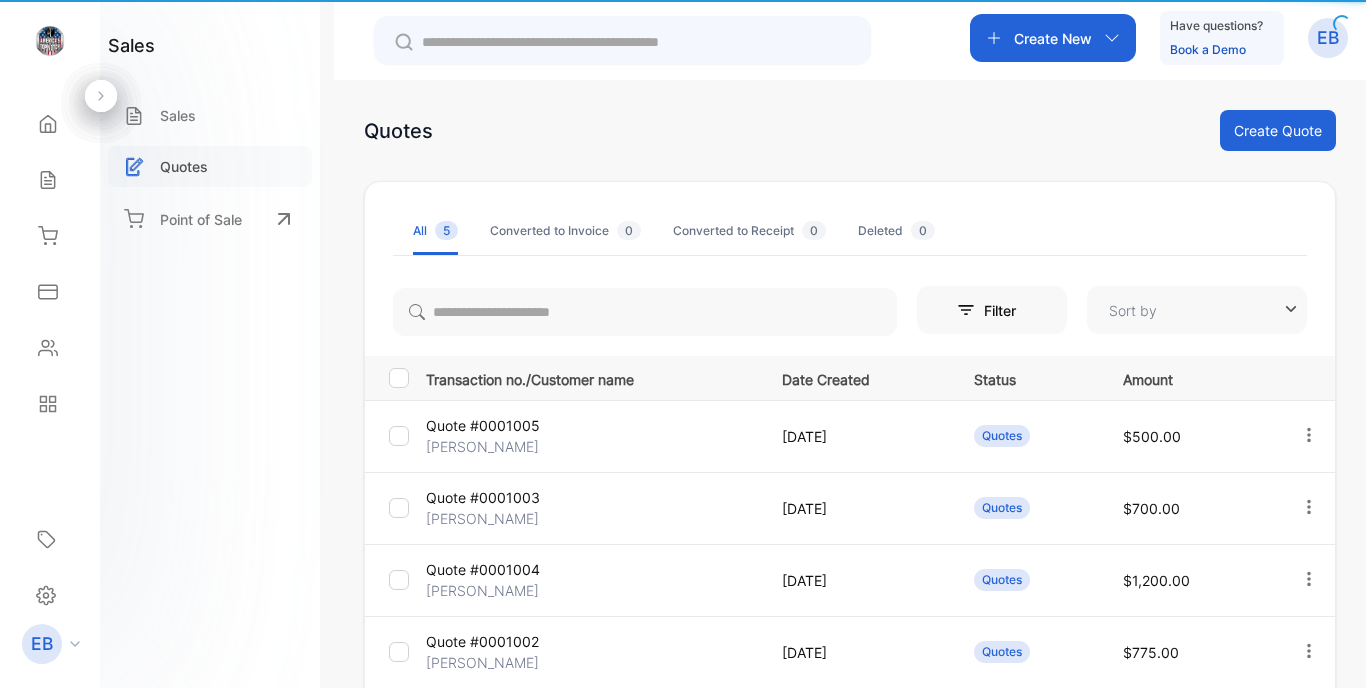 type on "**********" 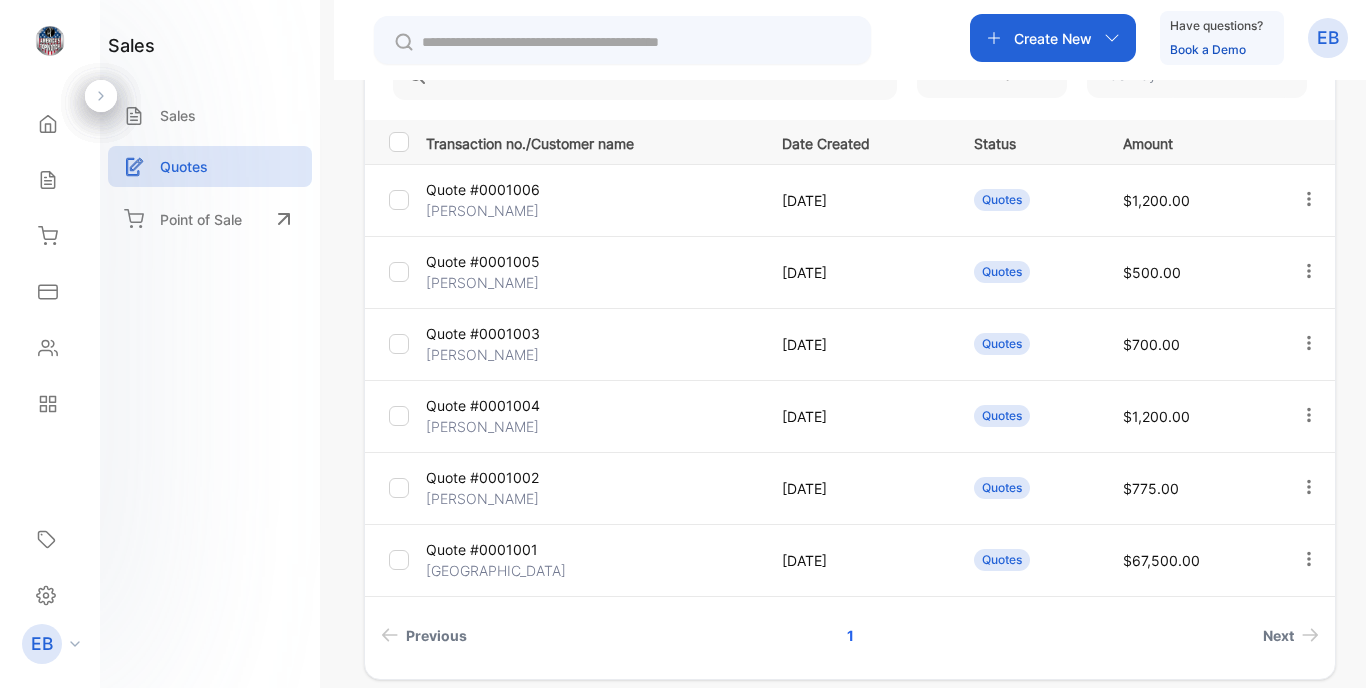 scroll, scrollTop: 216, scrollLeft: 0, axis: vertical 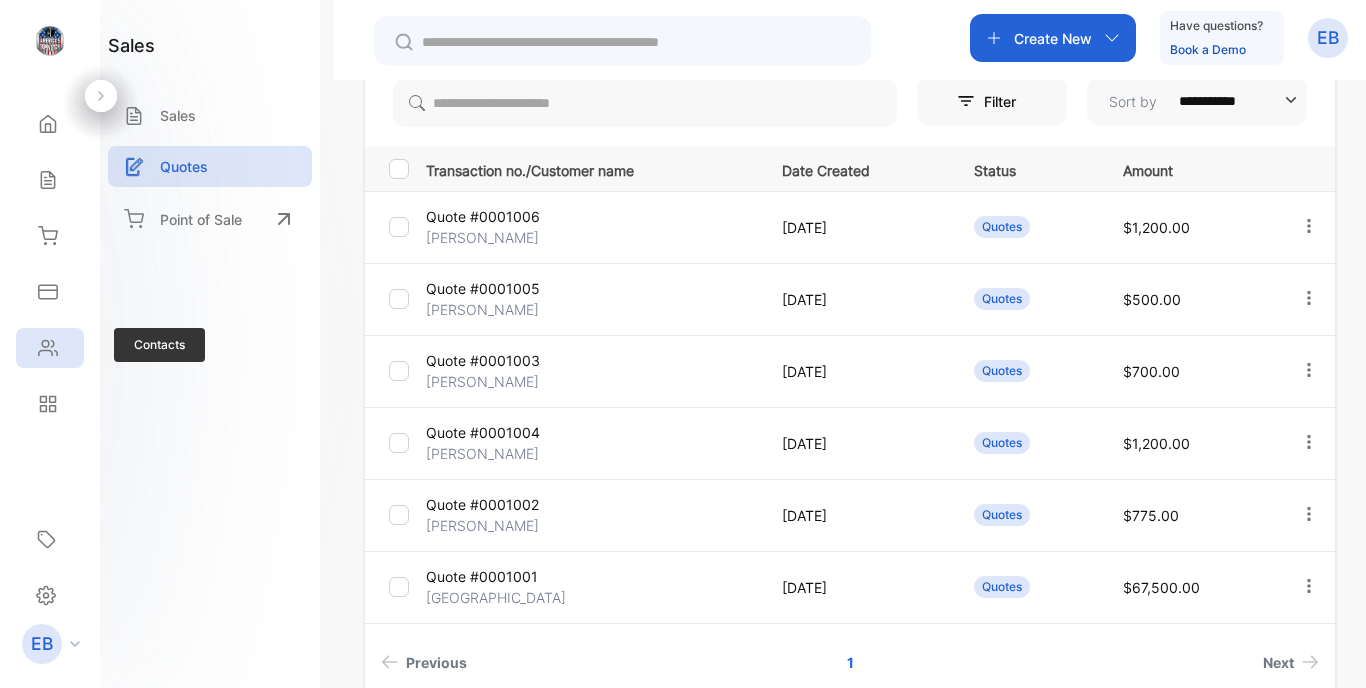 click on "Contacts" at bounding box center (50, 348) 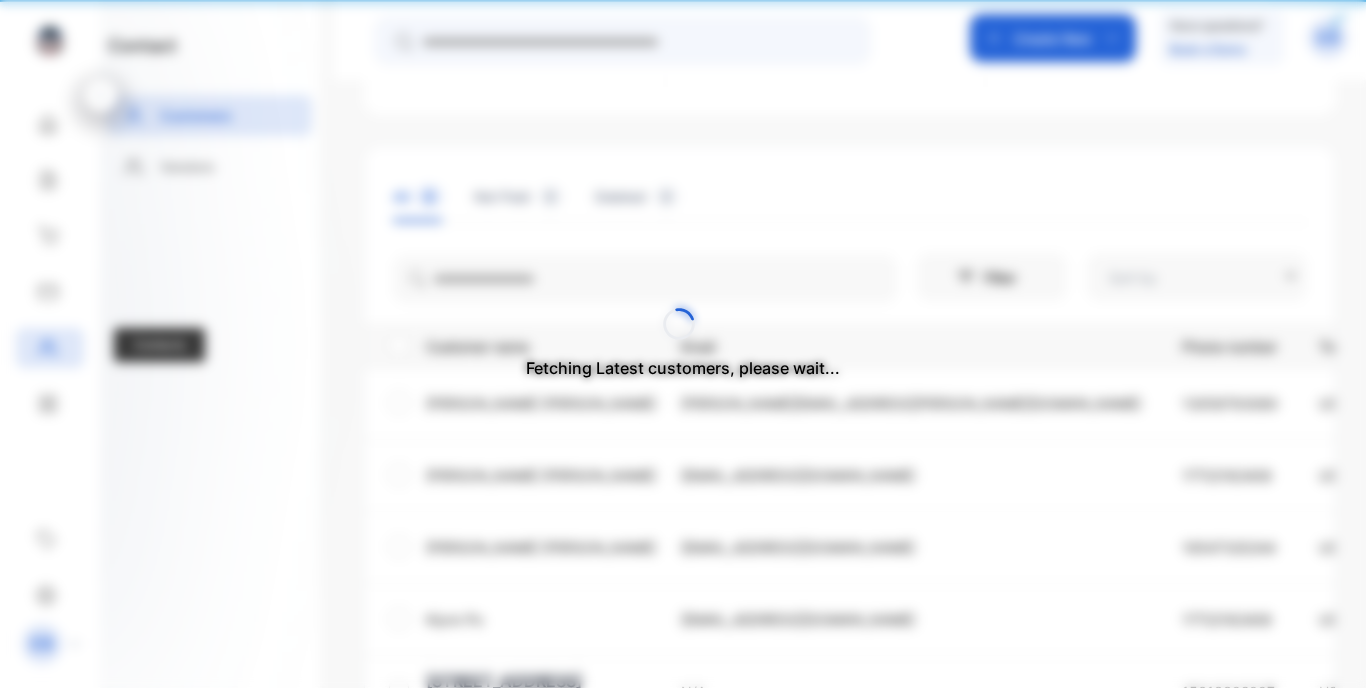 type on "**********" 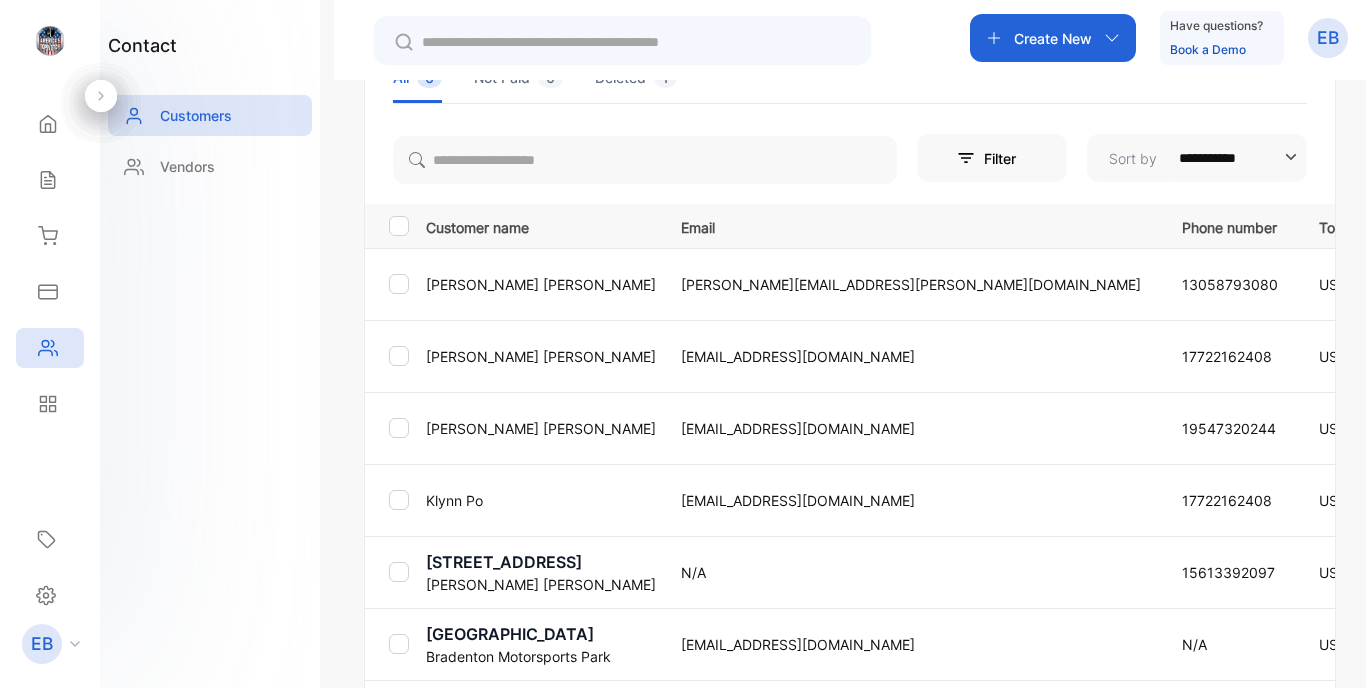 scroll, scrollTop: 326, scrollLeft: 0, axis: vertical 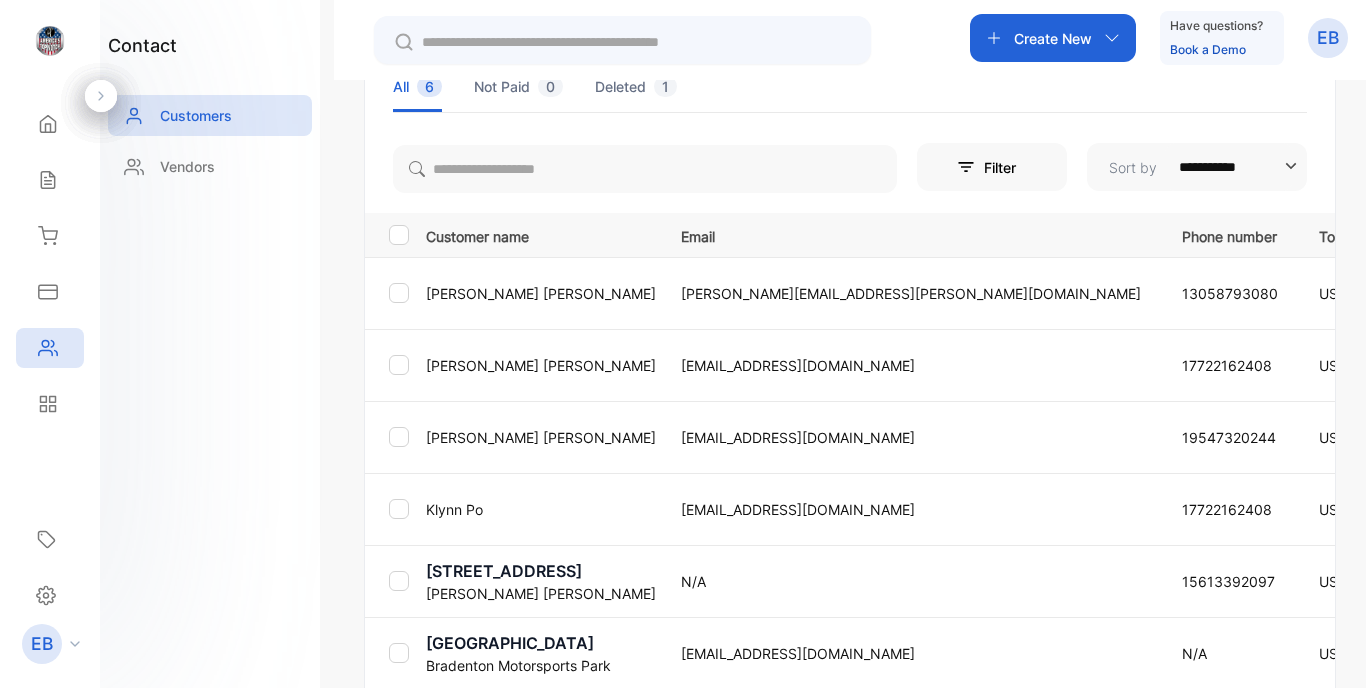 click on "[PERSON_NAME]" at bounding box center (541, 365) 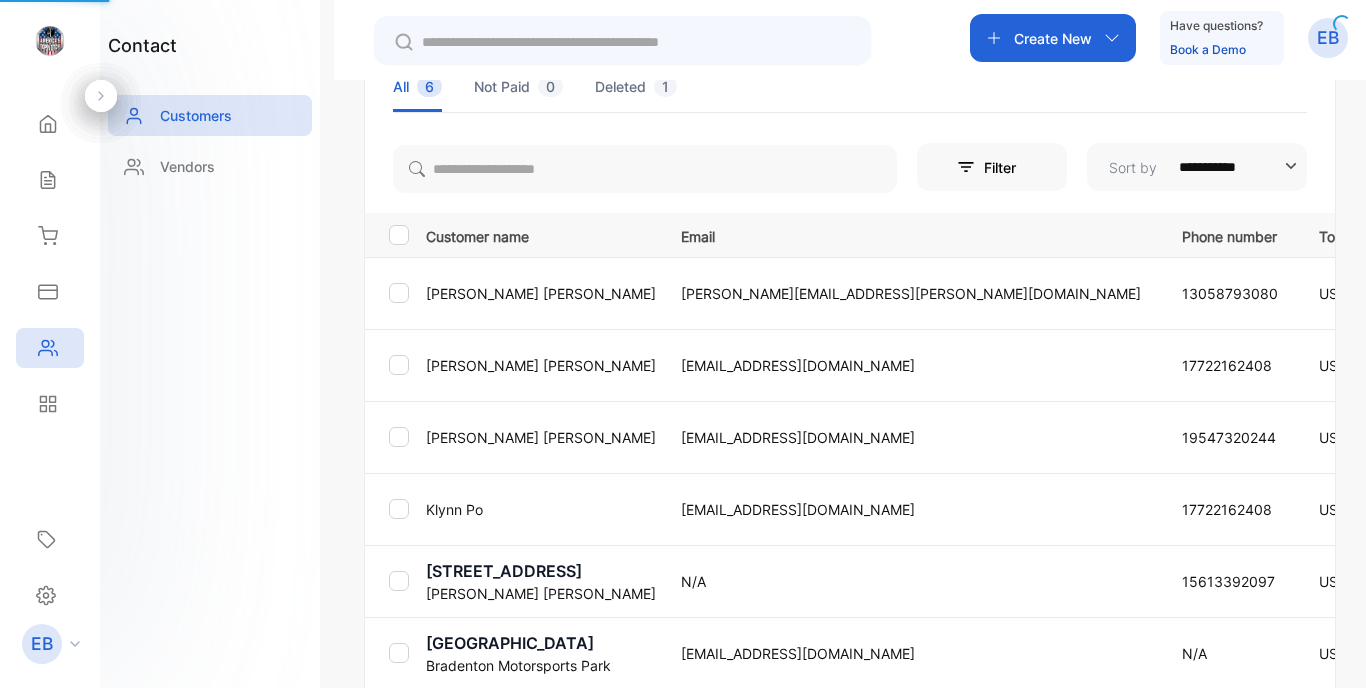 scroll, scrollTop: 301, scrollLeft: 0, axis: vertical 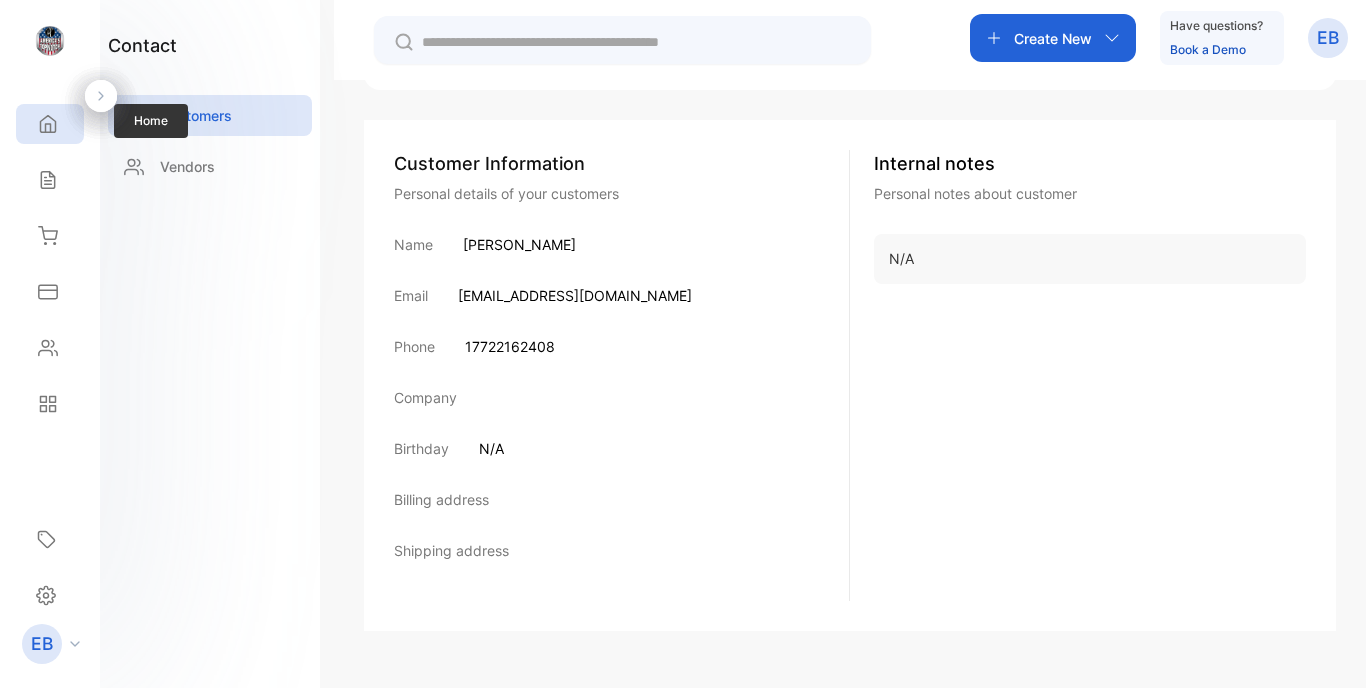 click 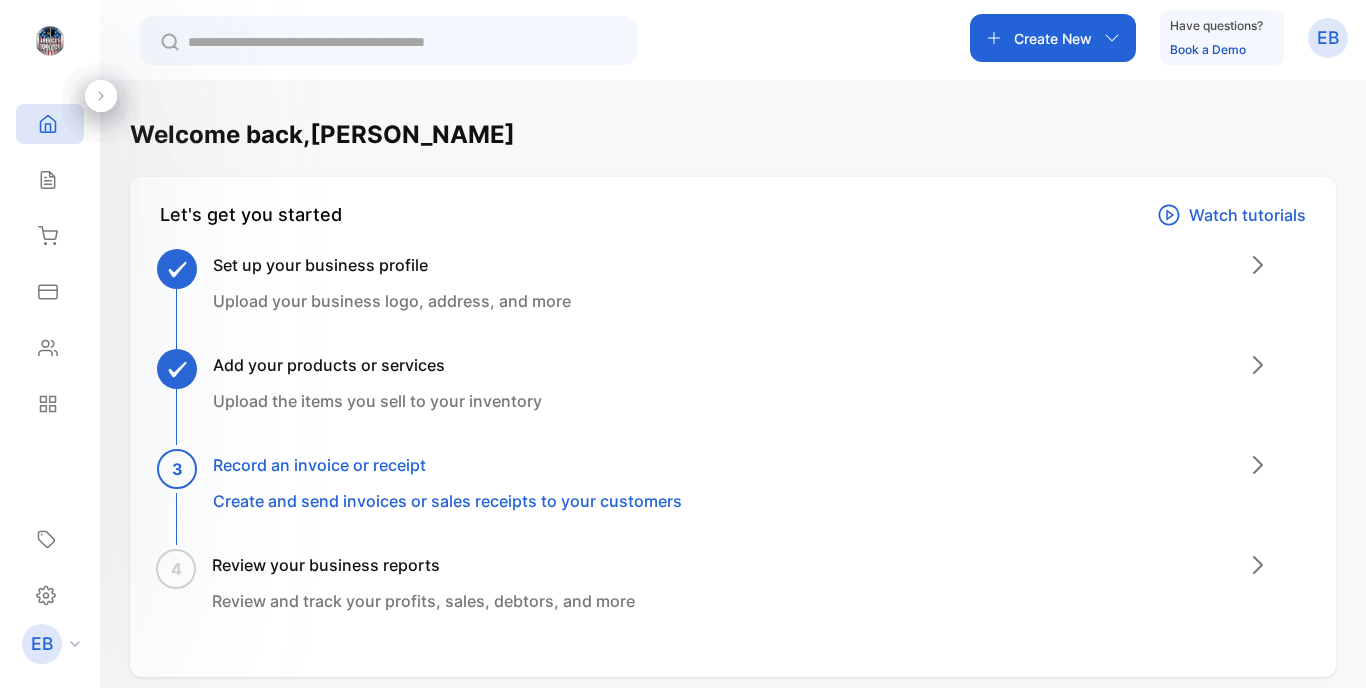 scroll, scrollTop: 0, scrollLeft: 0, axis: both 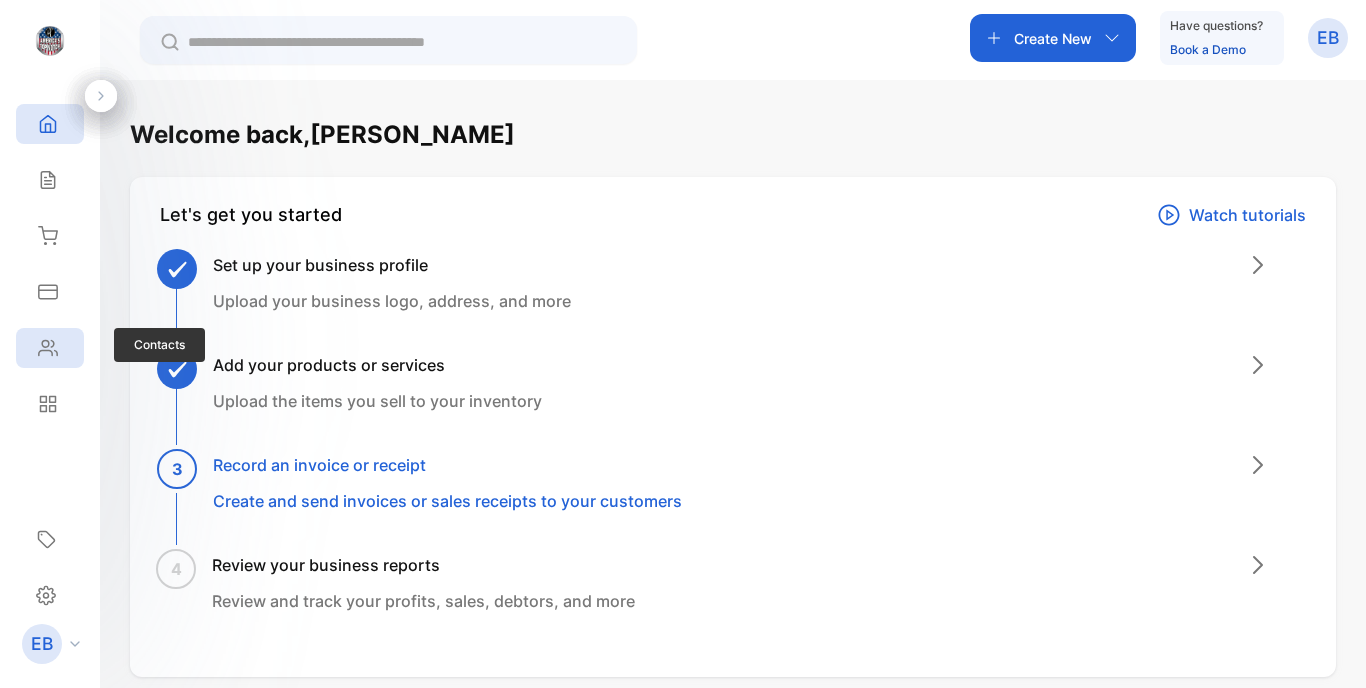click 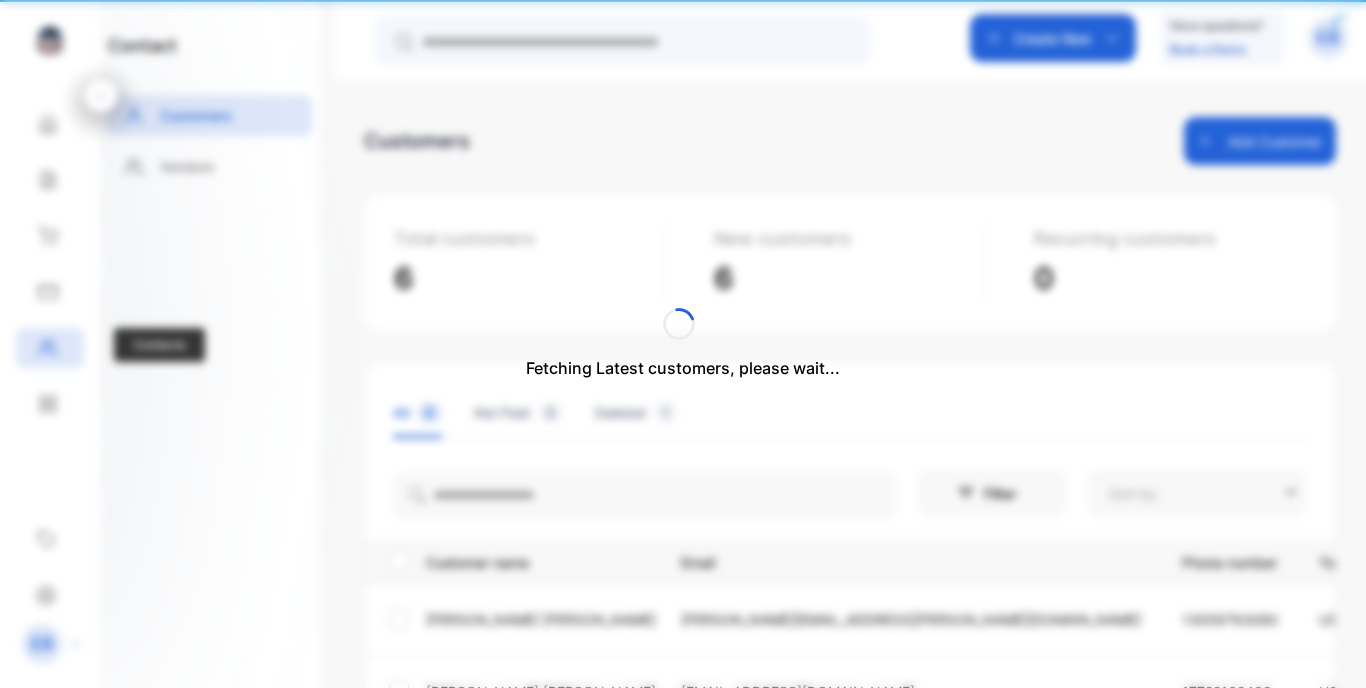 type on "**********" 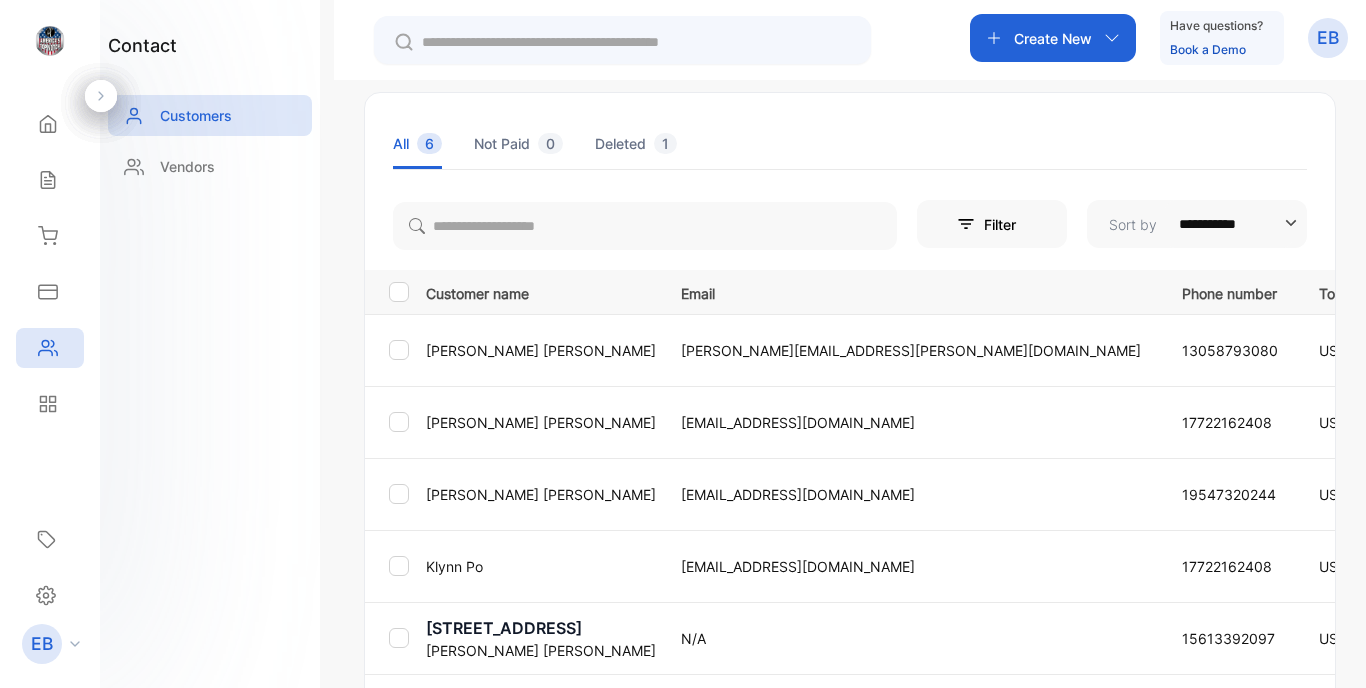 scroll, scrollTop: 271, scrollLeft: 0, axis: vertical 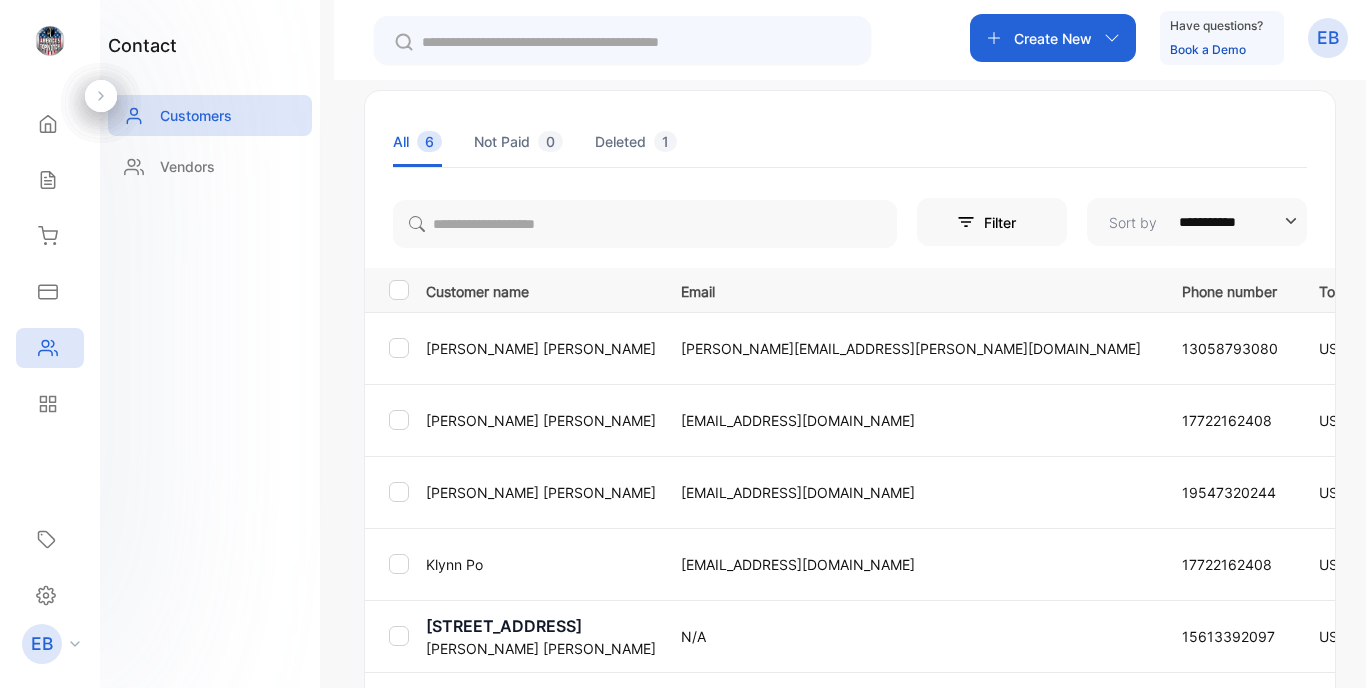 click on "[PERSON_NAME]" at bounding box center (541, 492) 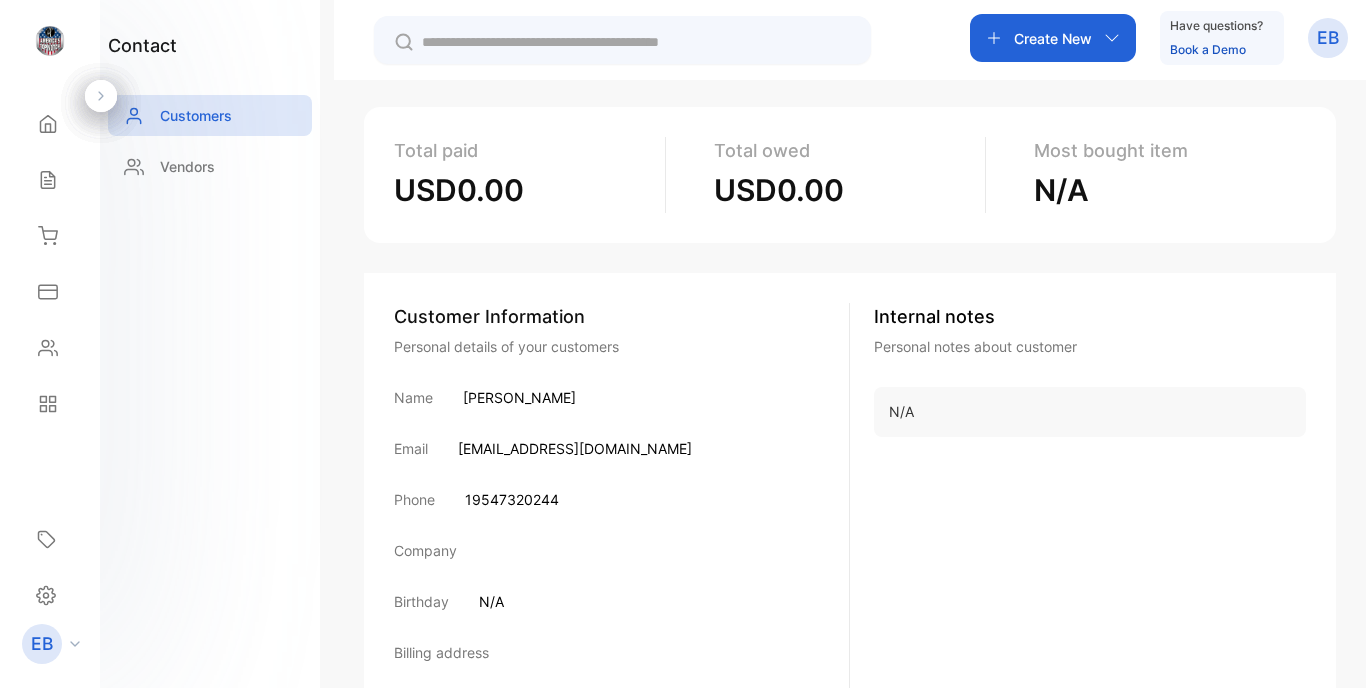 scroll, scrollTop: 147, scrollLeft: 0, axis: vertical 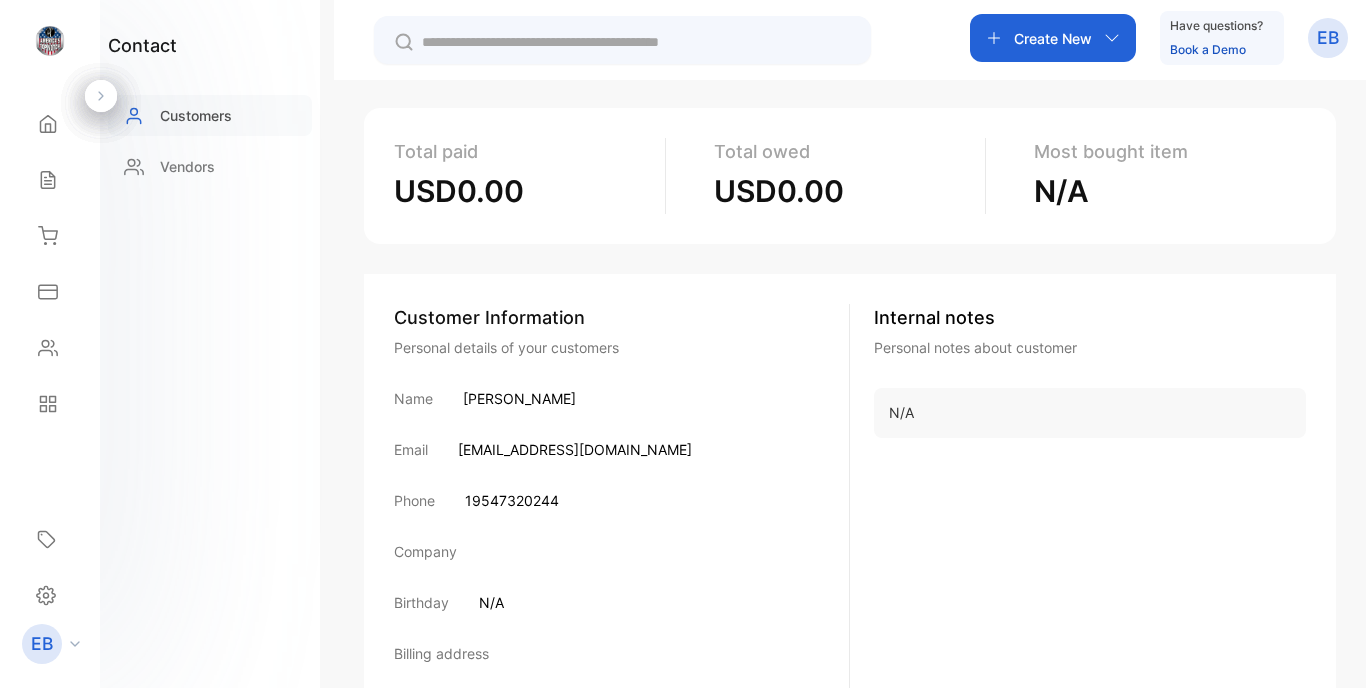 click on "Customers" at bounding box center [196, 115] 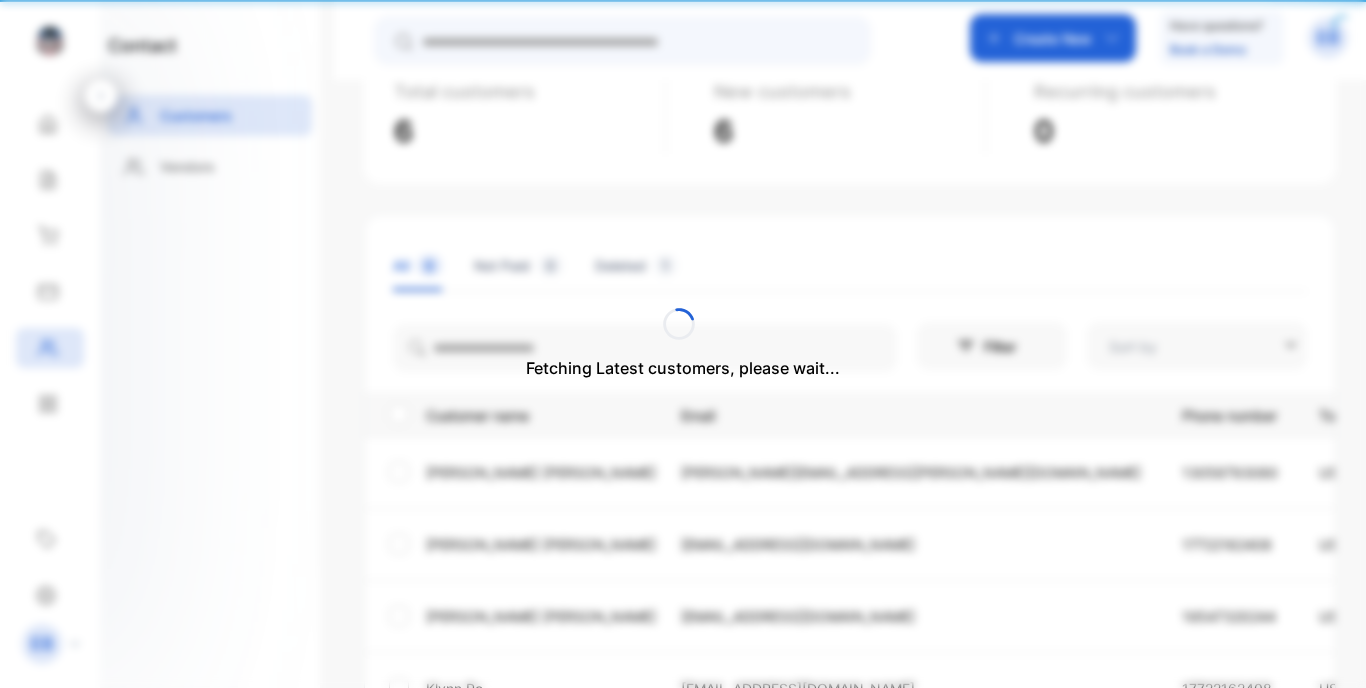 type on "**********" 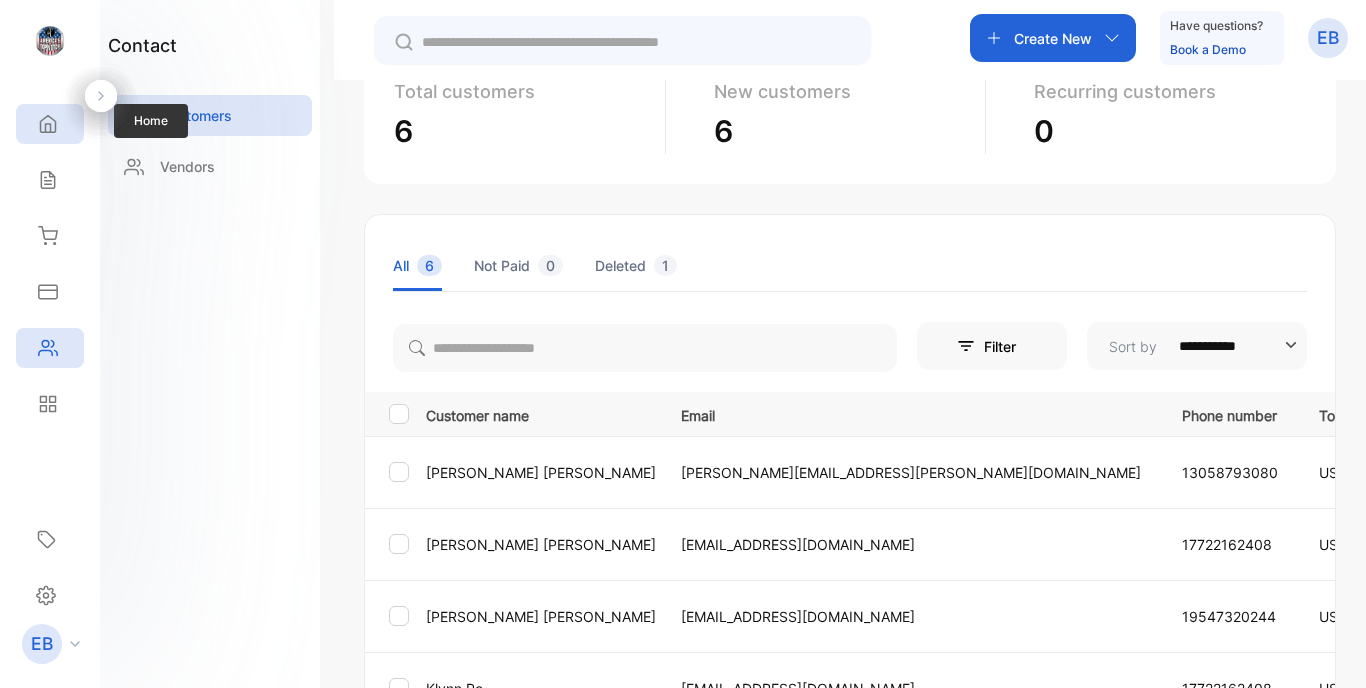 click on "Home" at bounding box center (50, 124) 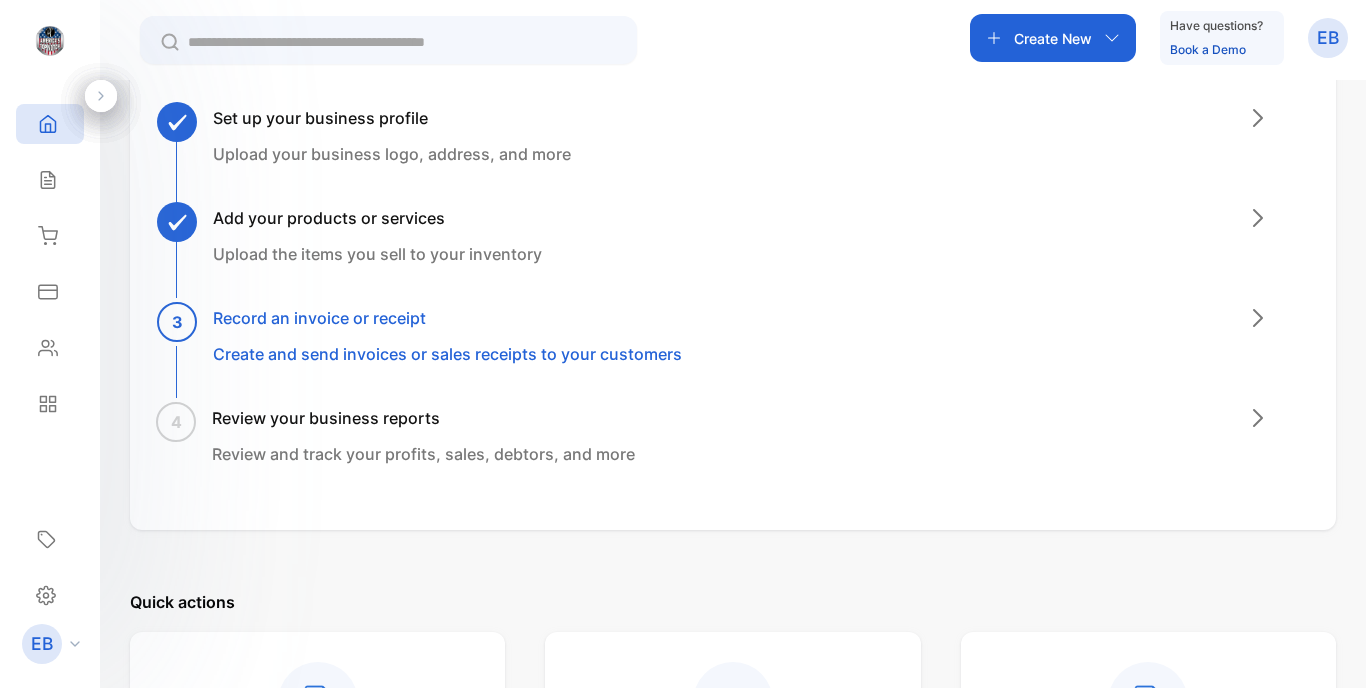 click on "Welcome back,  [PERSON_NAME] Let's get you started Watch tutorials Set up your business profile Upload your business logo, address, and more Add your products or services Upload the items you sell to your inventory 3 Record an invoice or receipt Create and send invoices or sales receipts to your customers 4 Review your business reports Review and track your profits, sales, debtors, and more  Quick actions send and track invoices get your business report send and track receipts manage your inventory control your expenses manage customers Invite team member Add people in your team to your account Add new member You are on the Free plan 363  days till the plan expires Select plan Help center Documentation Explore our guides, tutorials and videos of all Vencru features Get familiar Feature request Missing a feature or have a suggestion? Send a feature request Request feature Talk to an expert Connect with a Vencru expert to find out what features and plans suit your needs Open the chat" at bounding box center (733, 424) 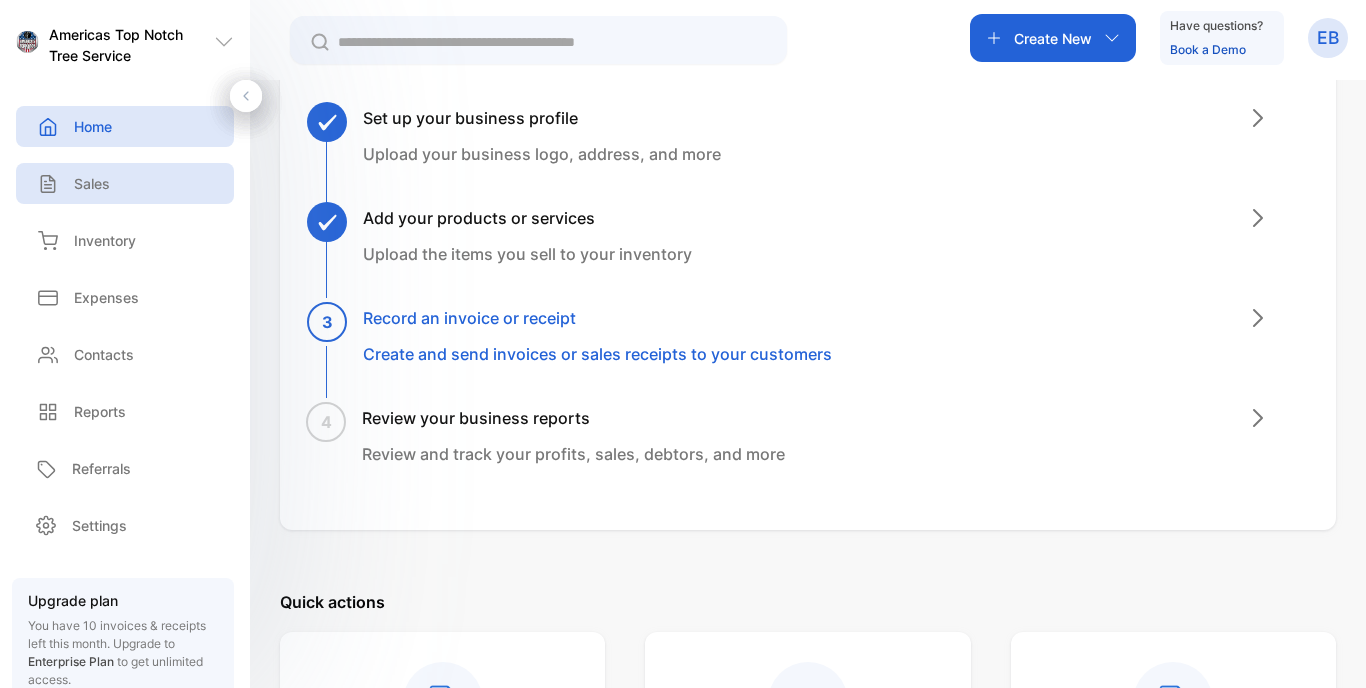 click on "Sales" at bounding box center (125, 183) 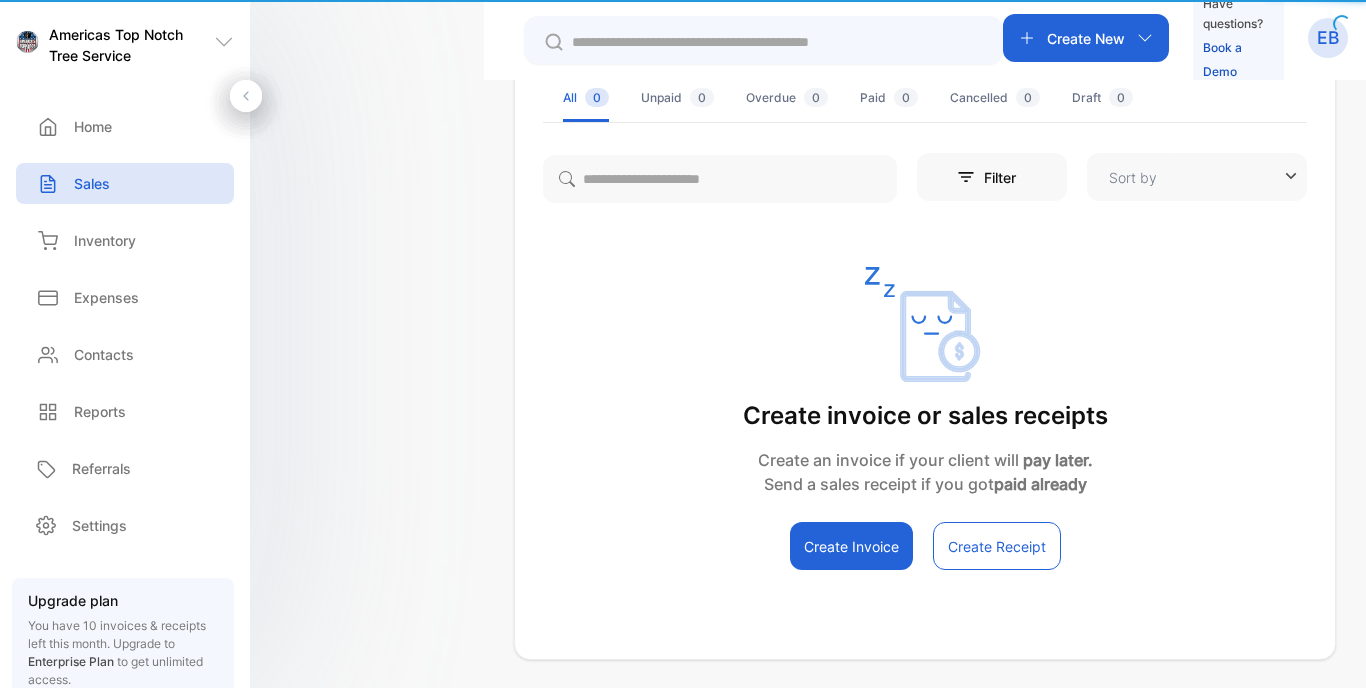 type on "**********" 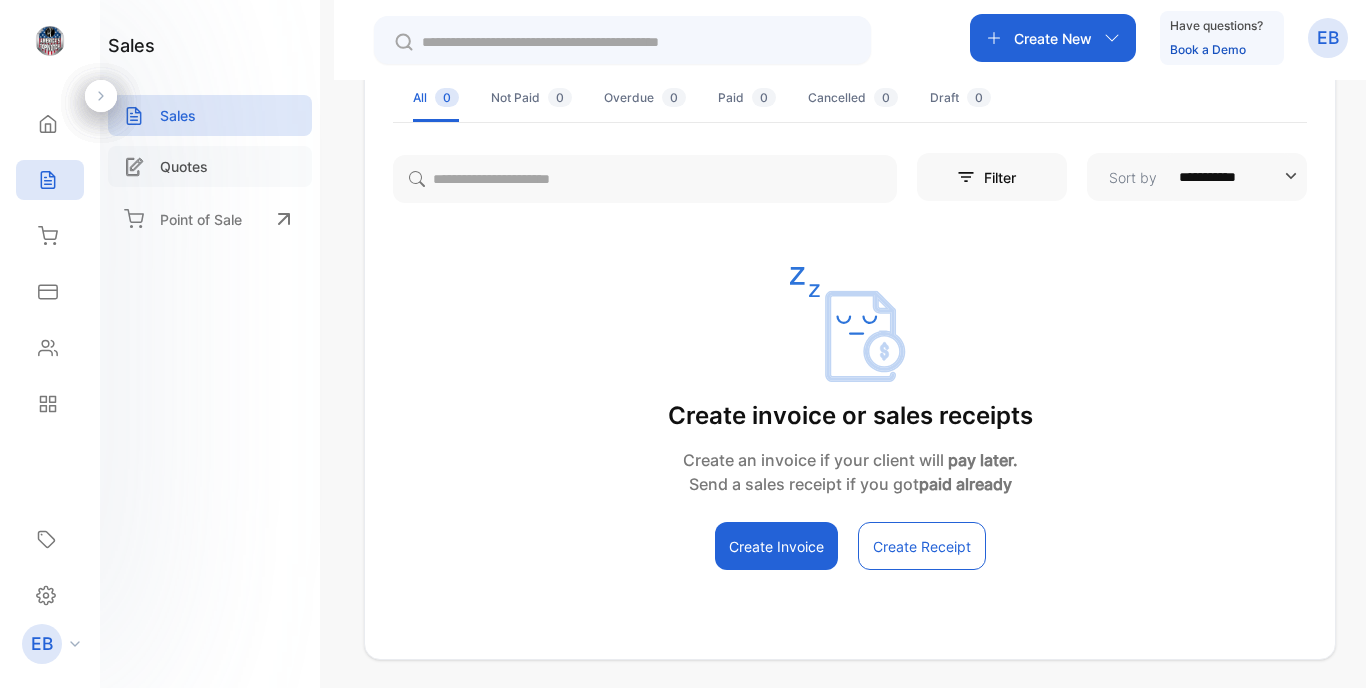 click on "Quotes" at bounding box center [210, 166] 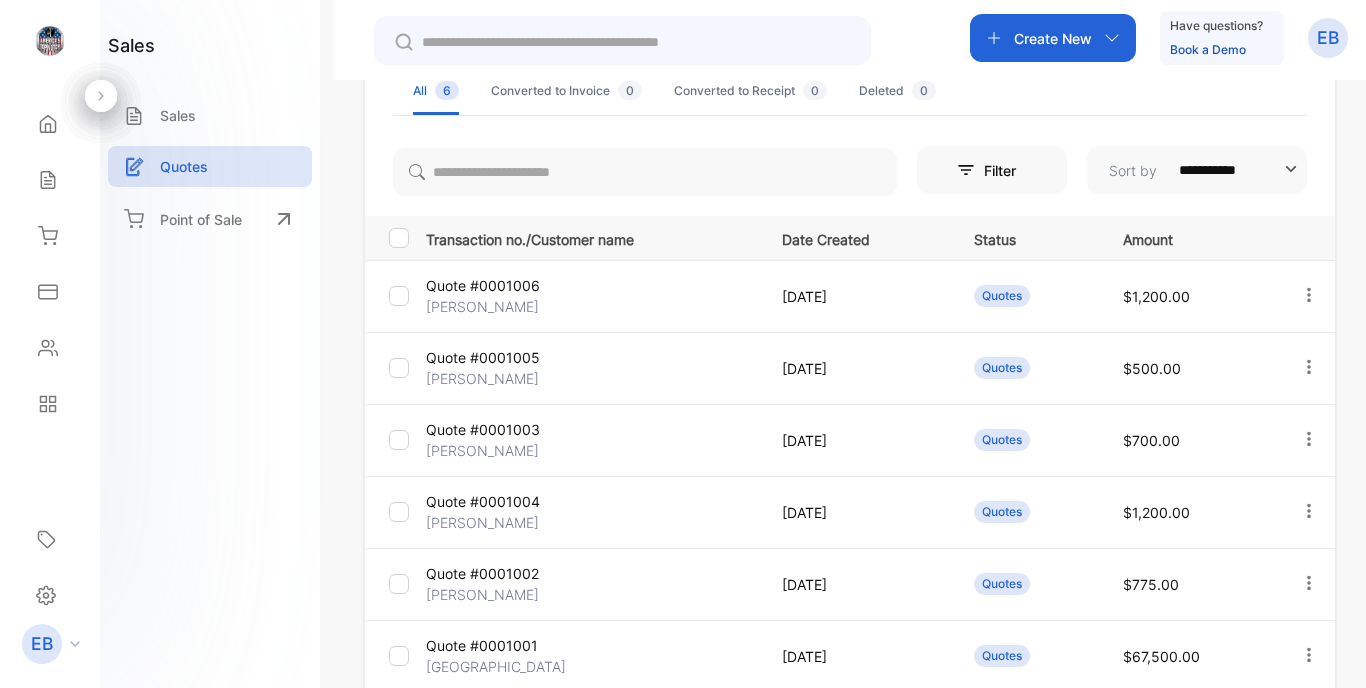 click on "Quote  #0001006" at bounding box center [483, 285] 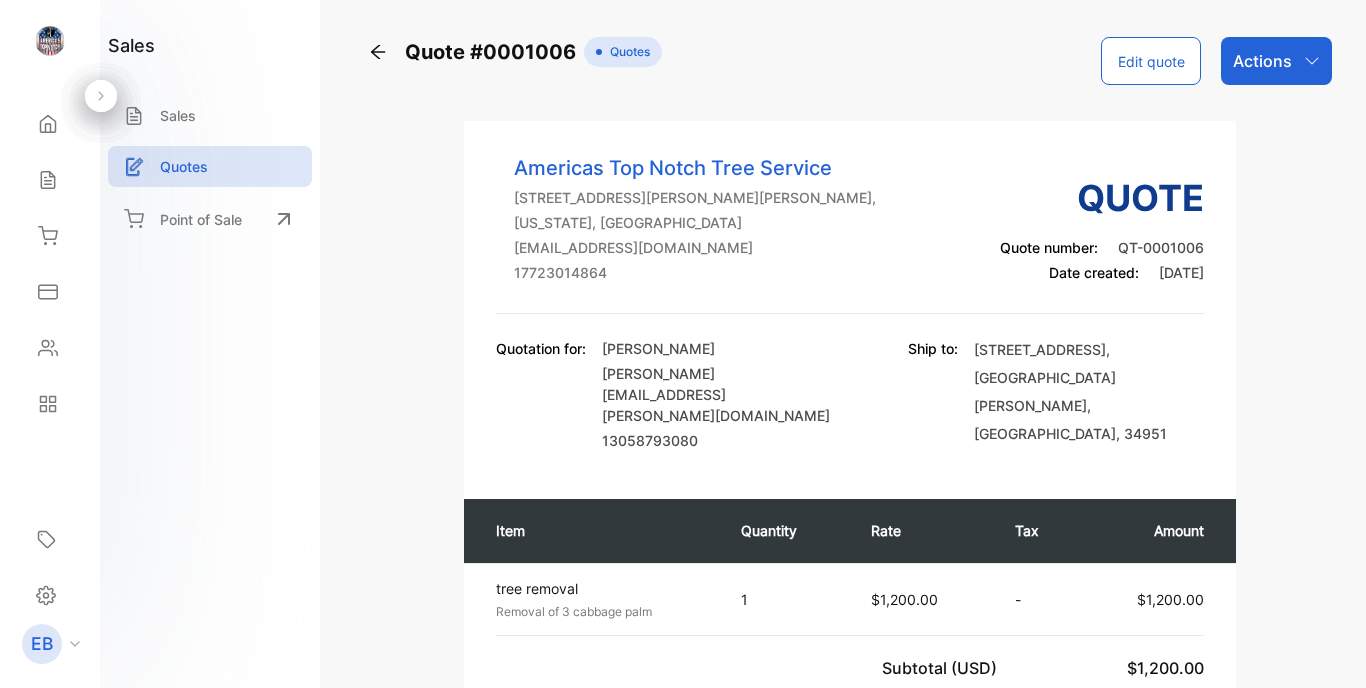 scroll, scrollTop: 0, scrollLeft: 0, axis: both 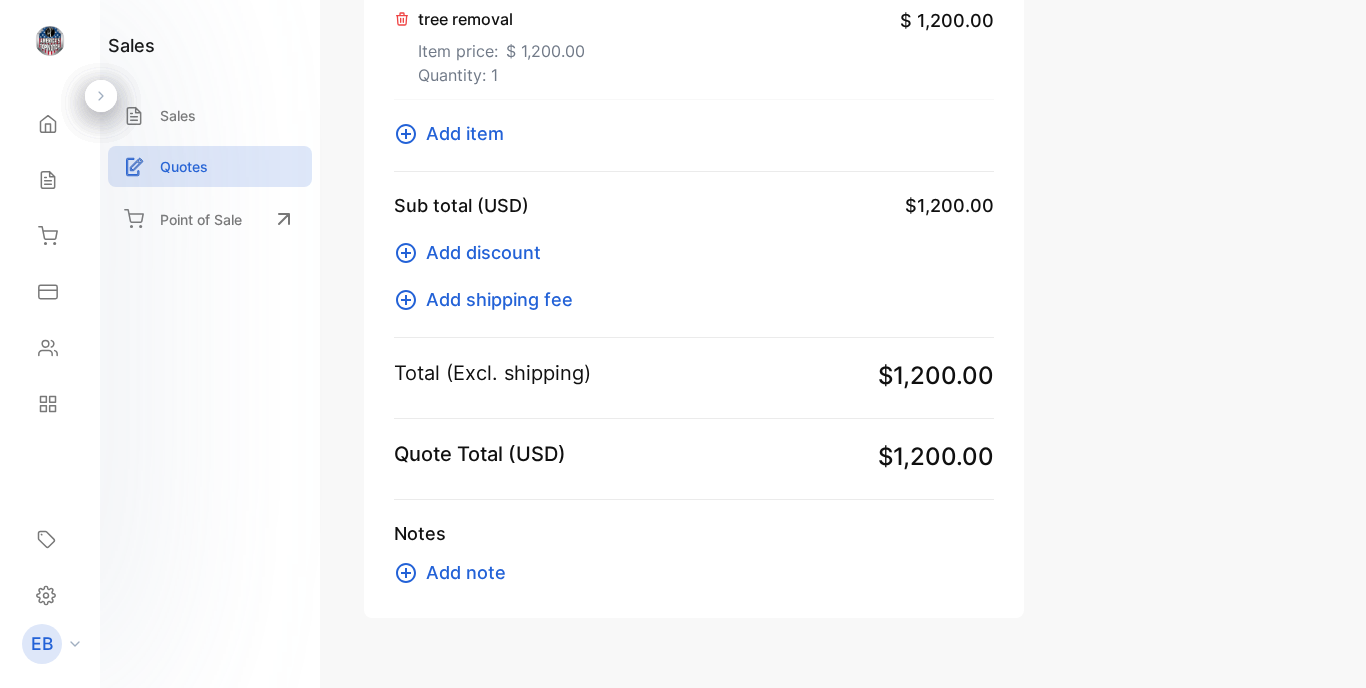 click on "Add note" at bounding box center (466, 572) 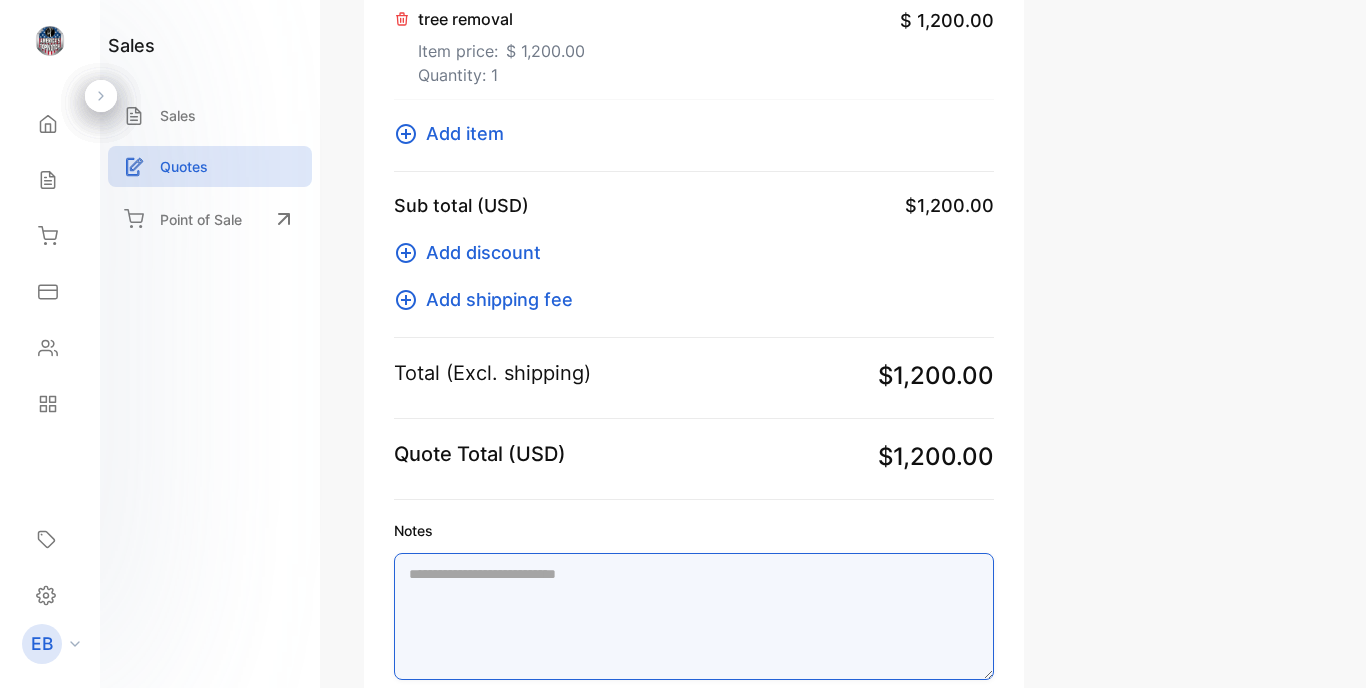 click on "Notes" at bounding box center (694, 616) 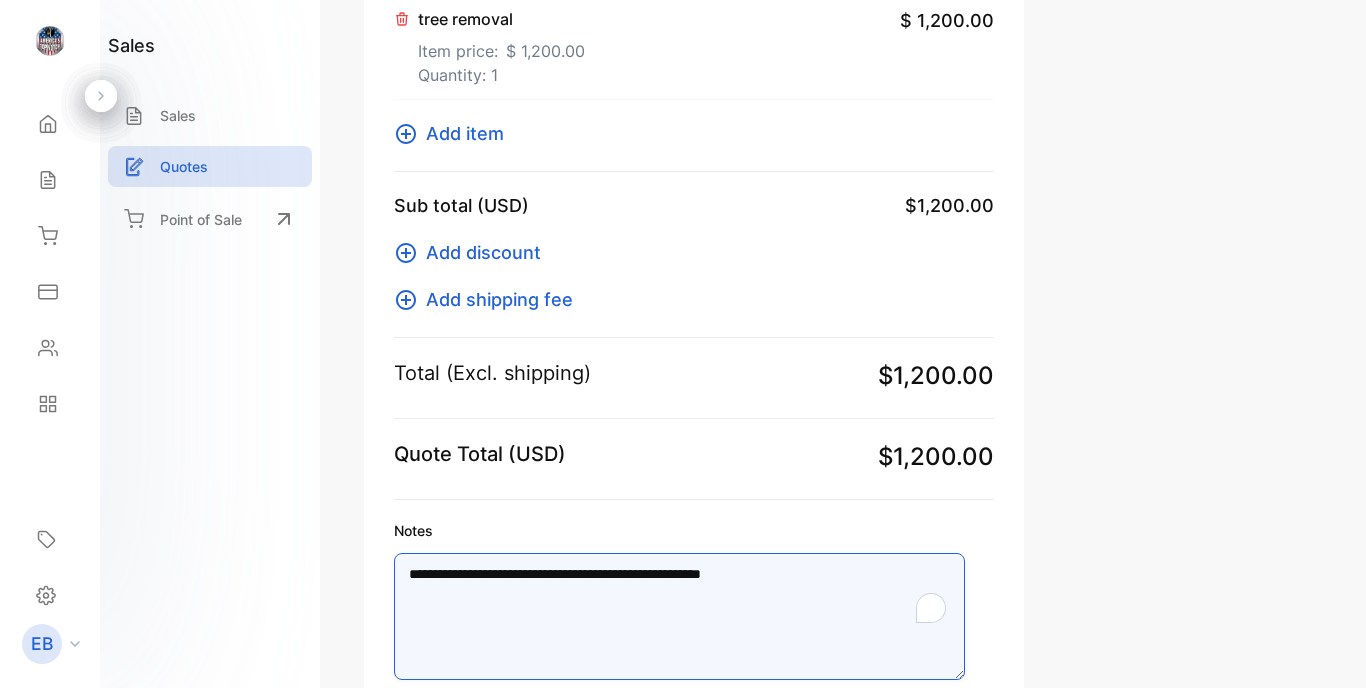 click on "**********" at bounding box center [679, 616] 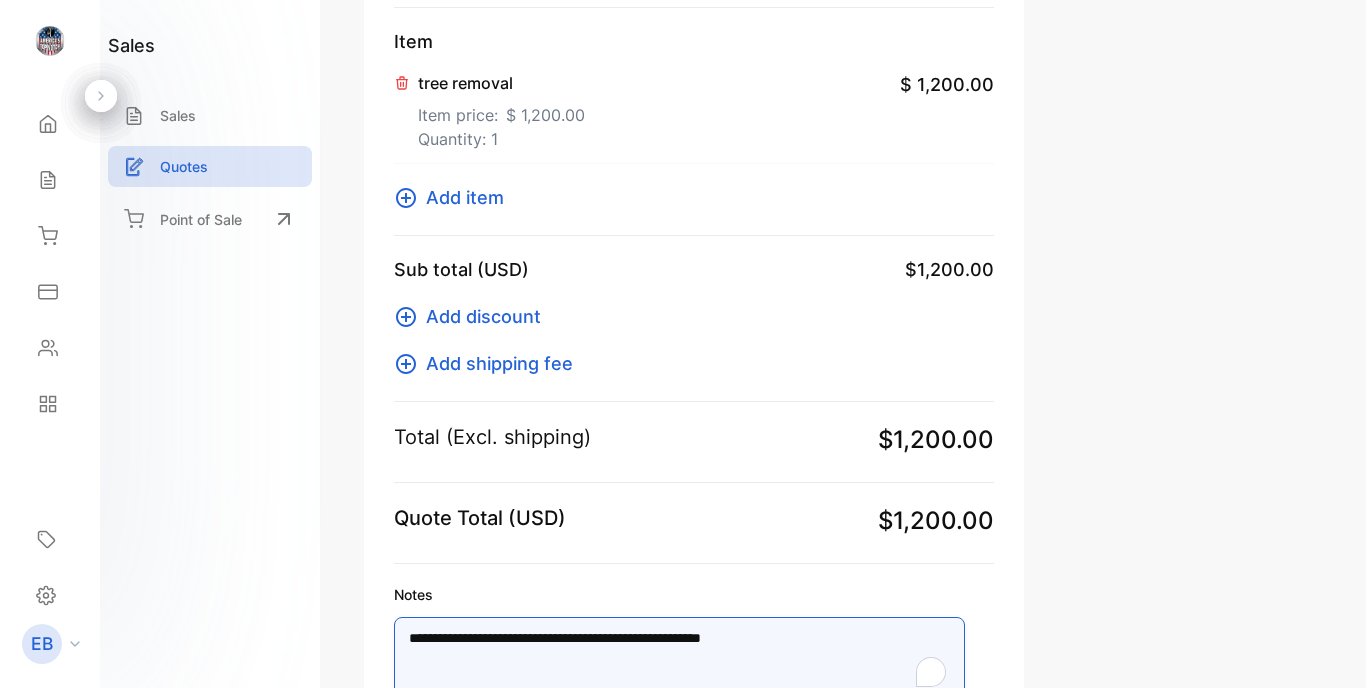 scroll, scrollTop: 344, scrollLeft: 0, axis: vertical 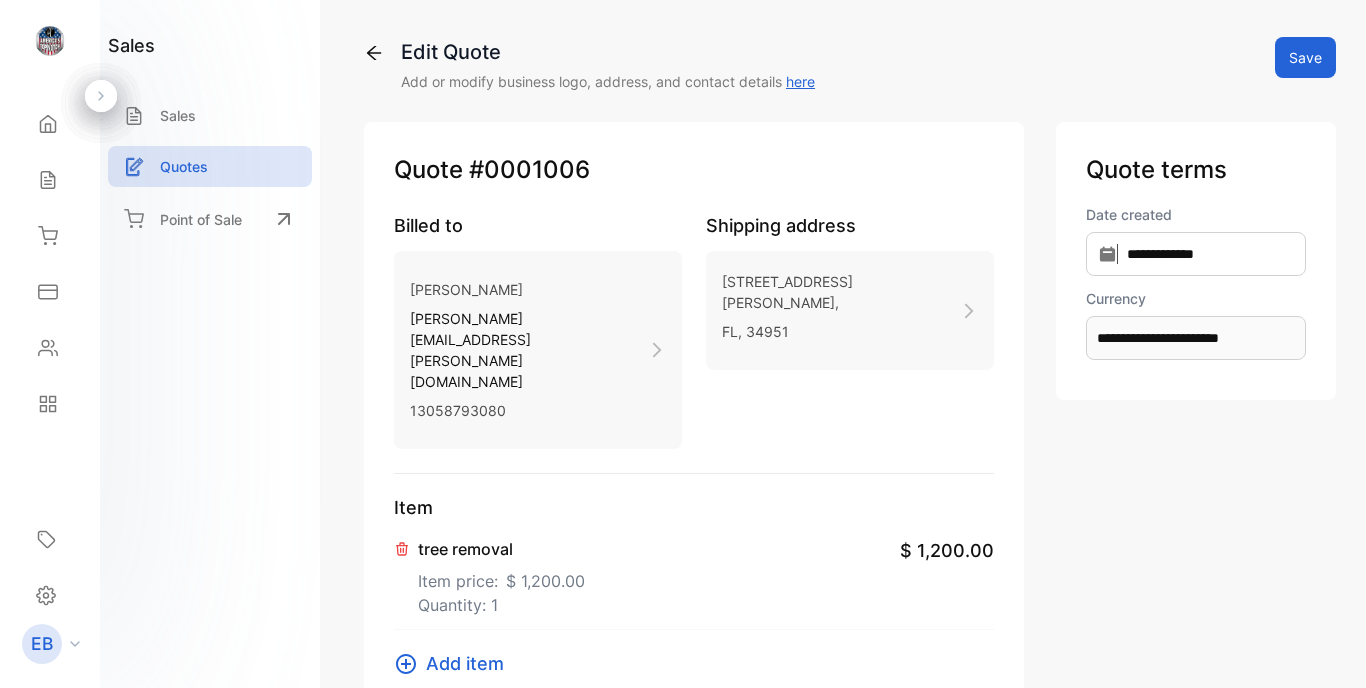 type on "**********" 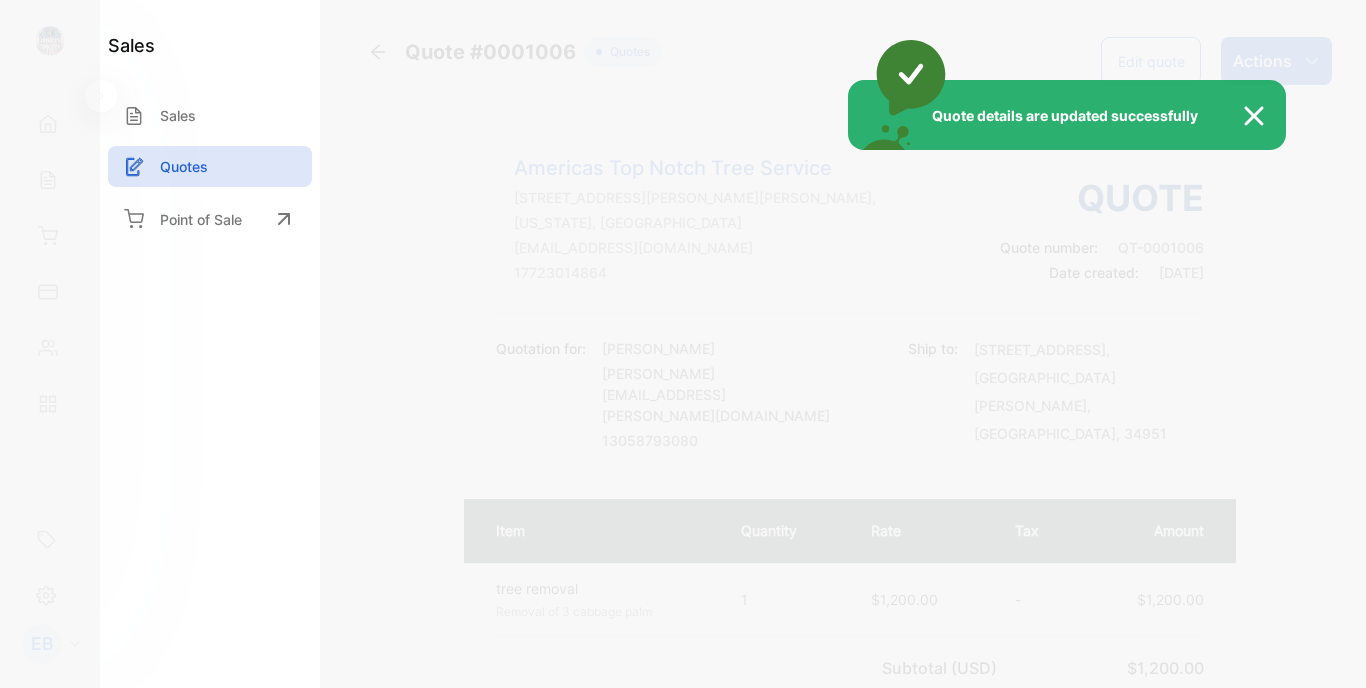 click on "Quote details are updated successfully" at bounding box center (683, 344) 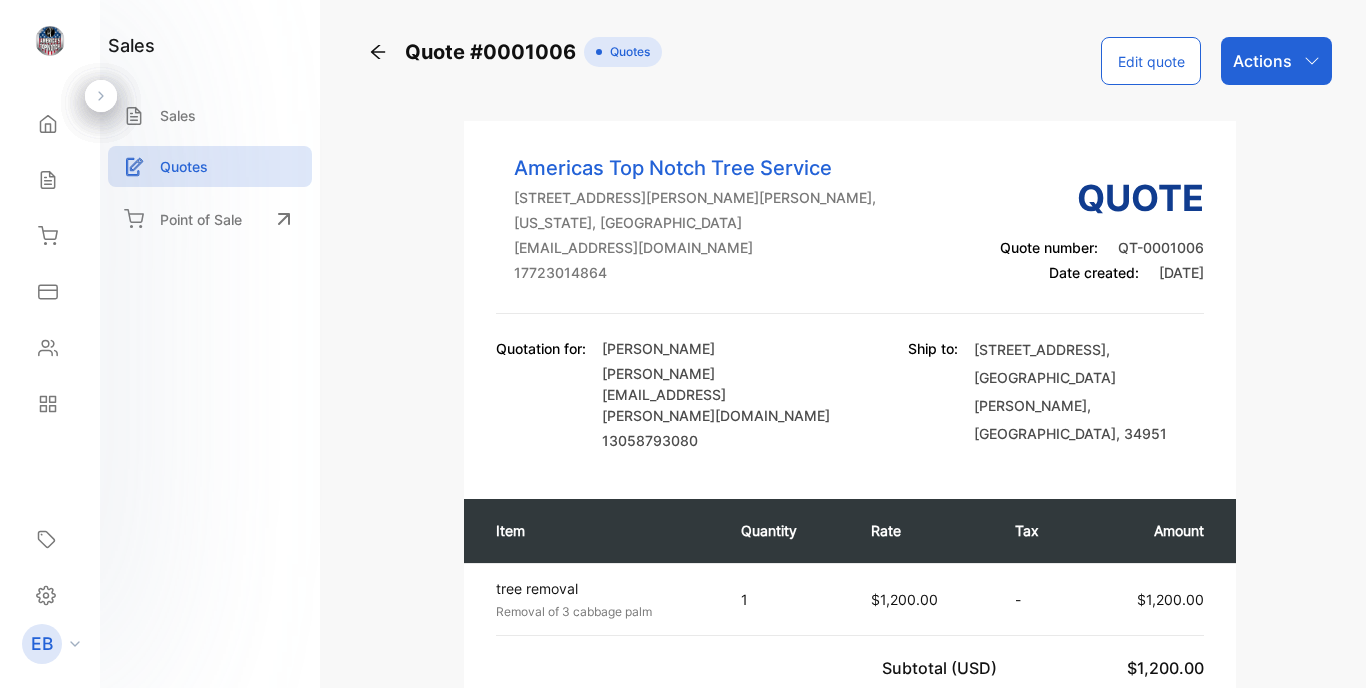 click on "Actions" at bounding box center (1276, 61) 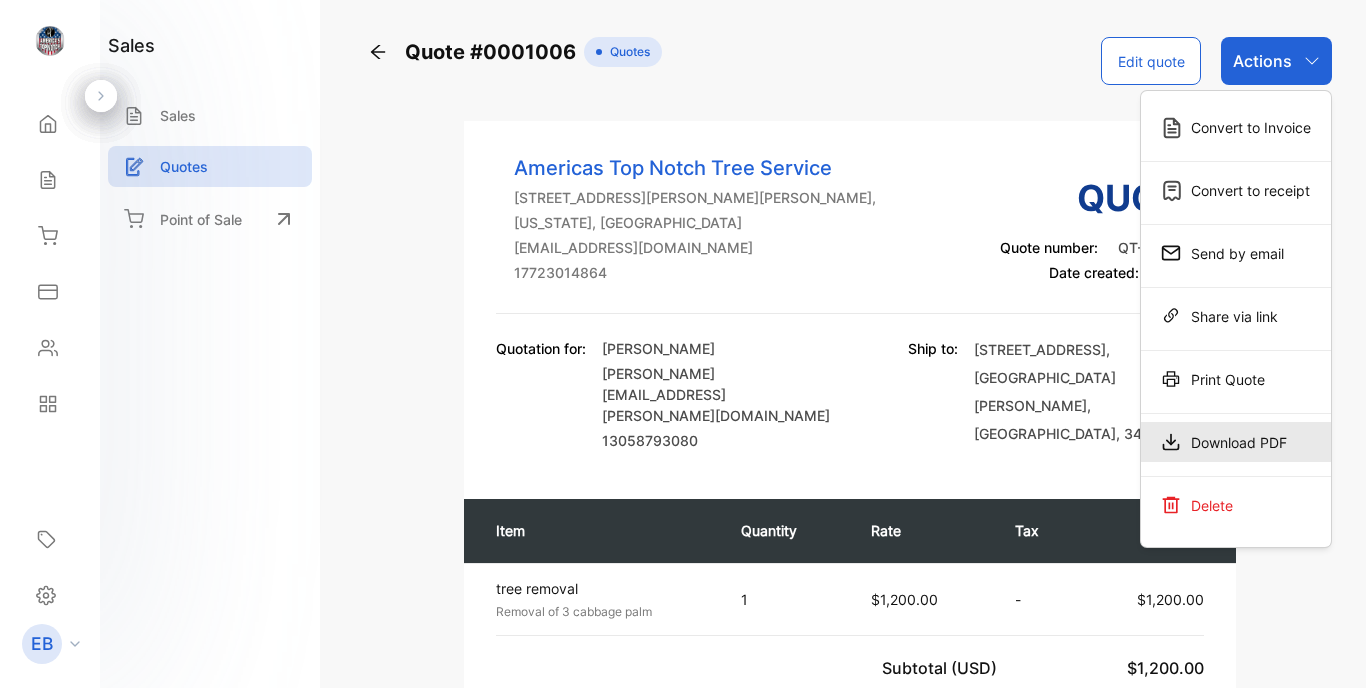 click on "Download PDF" at bounding box center [1236, 442] 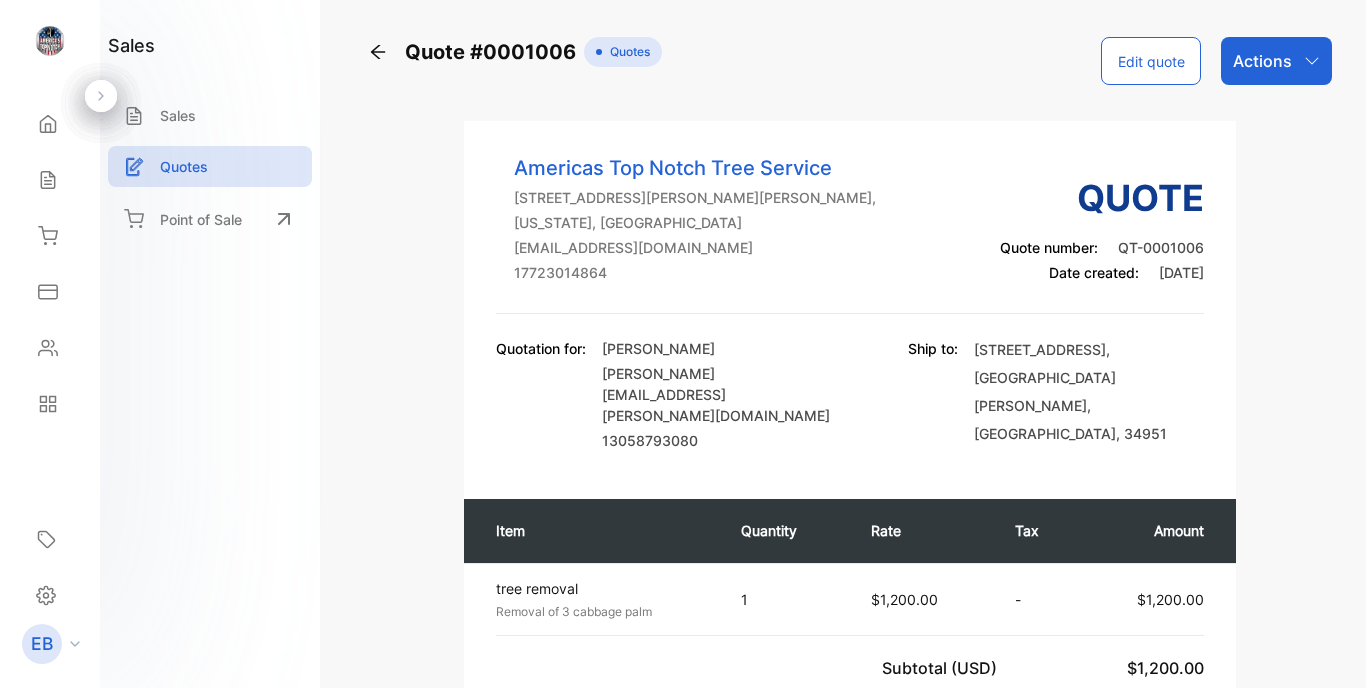 click on "Edit quote" at bounding box center (1151, 61) 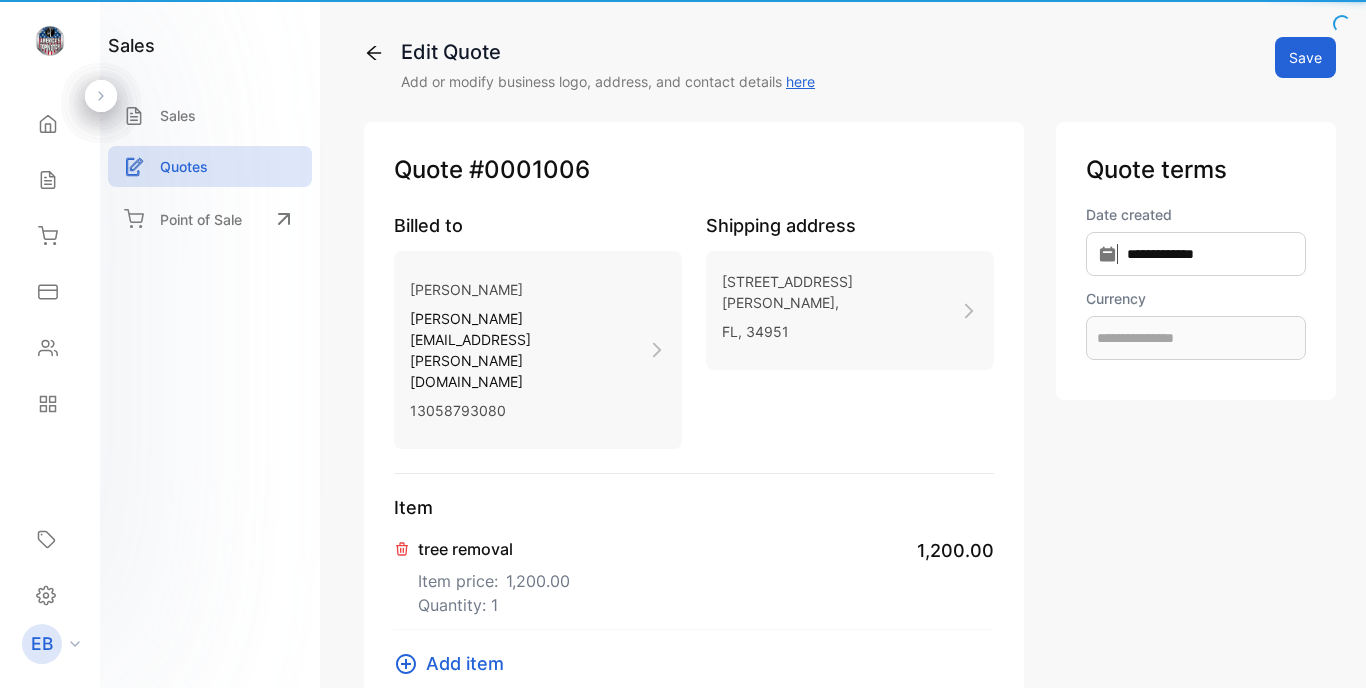type on "**********" 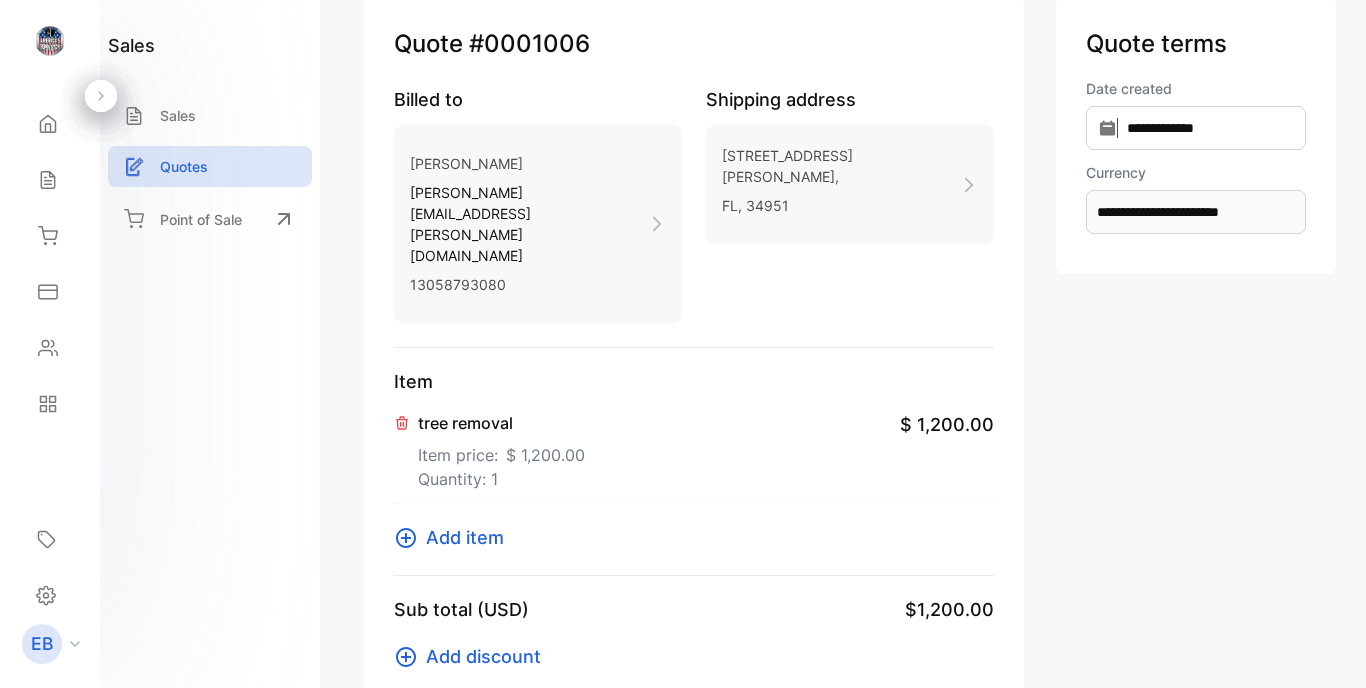 scroll, scrollTop: 131, scrollLeft: 0, axis: vertical 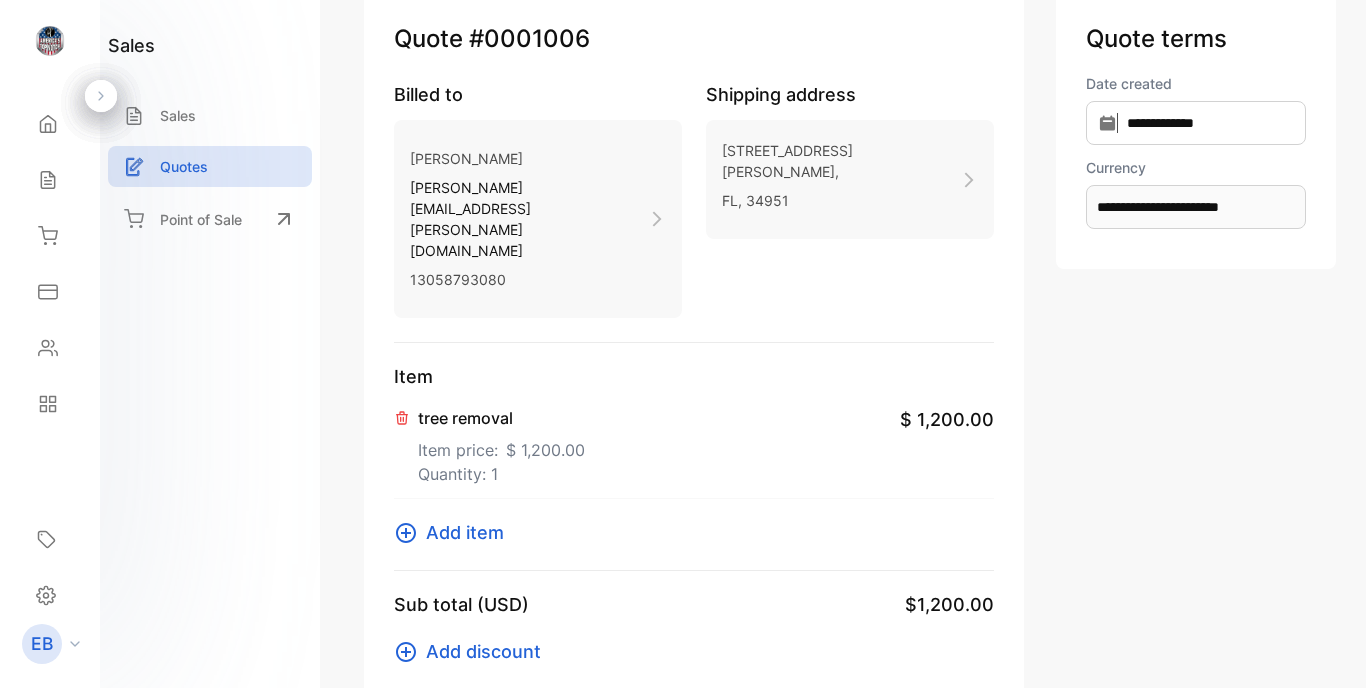 click on "tree removal" at bounding box center (501, 418) 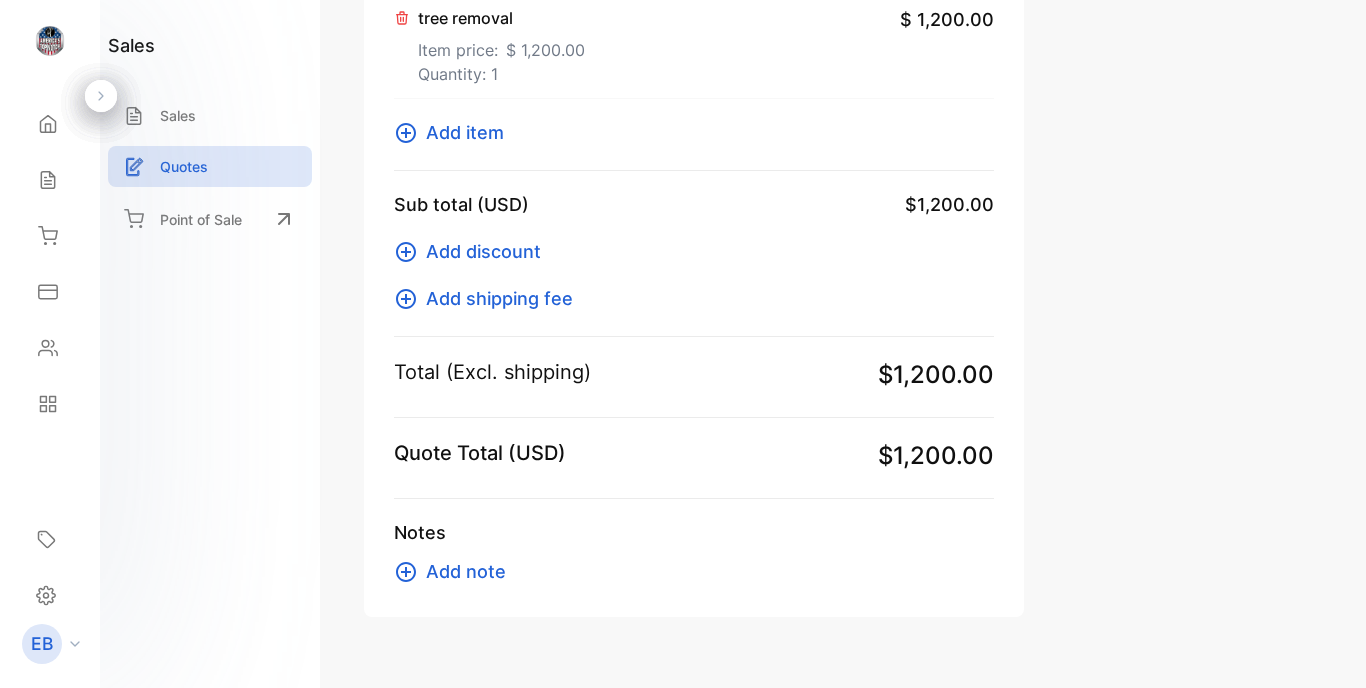 scroll, scrollTop: 530, scrollLeft: 0, axis: vertical 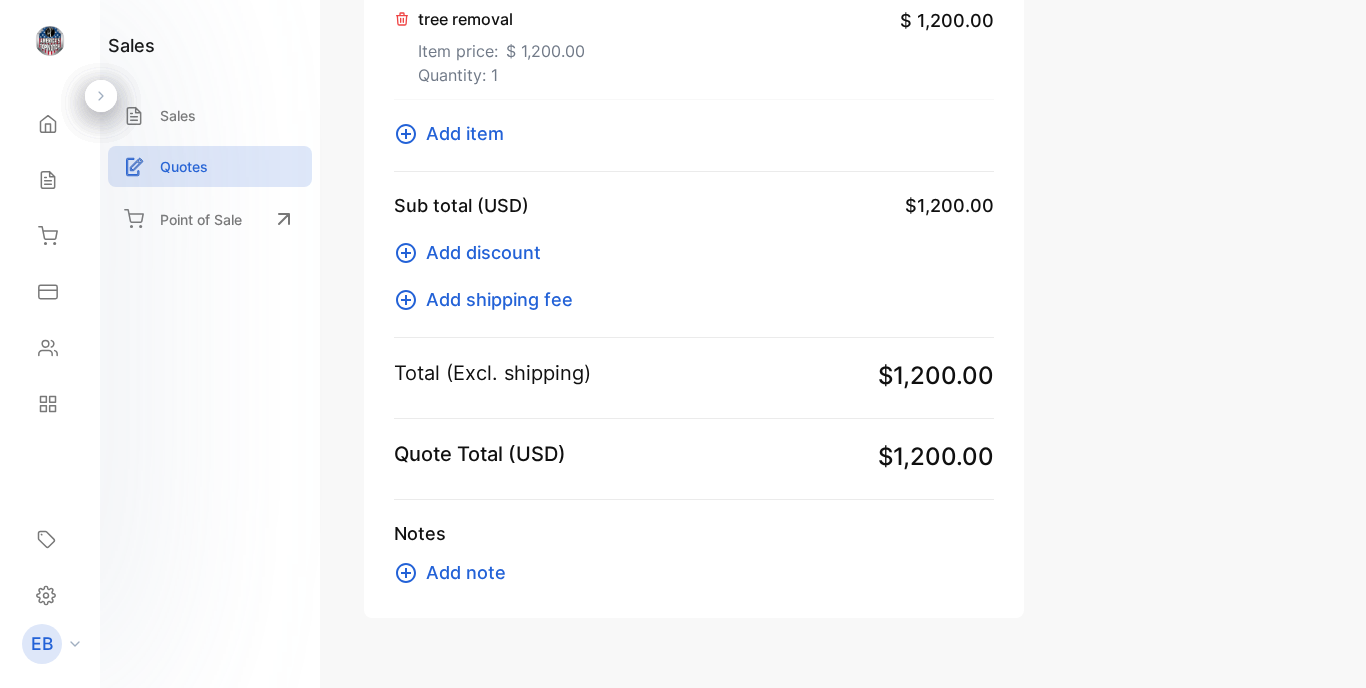 click on "Add note" at bounding box center (456, 572) 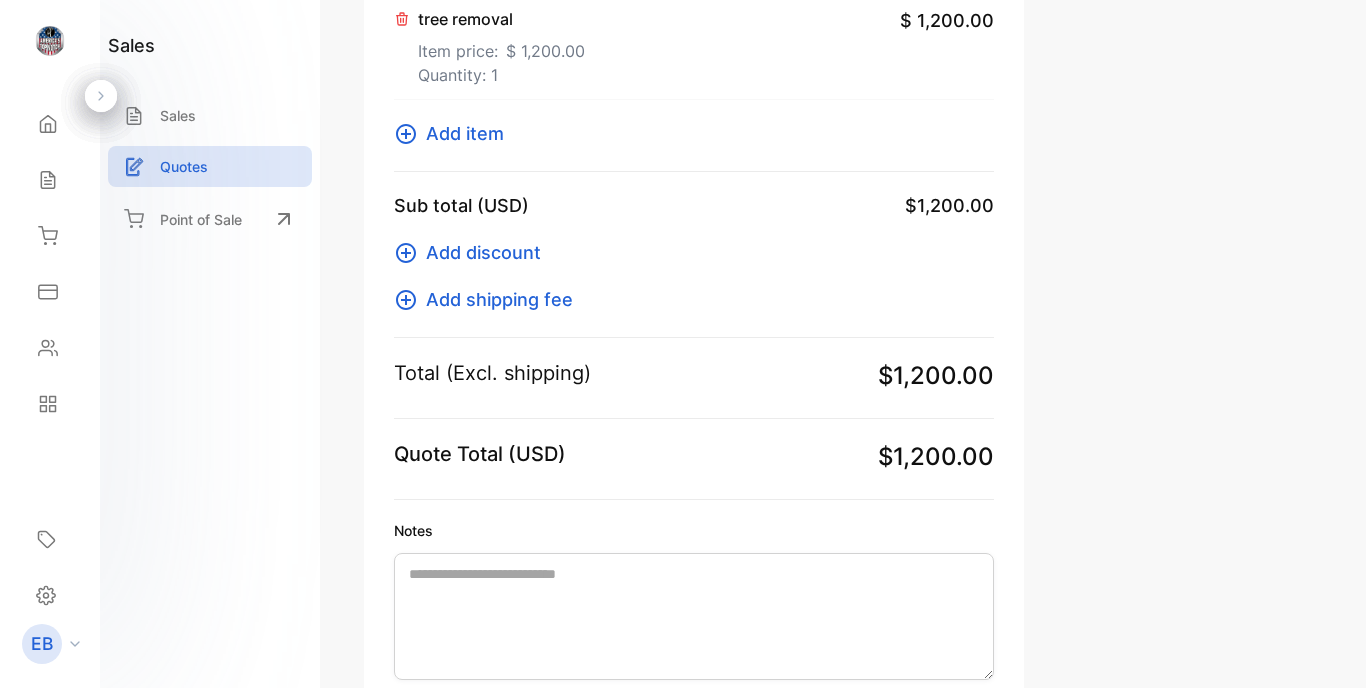 click on "Notes" at bounding box center [694, 616] 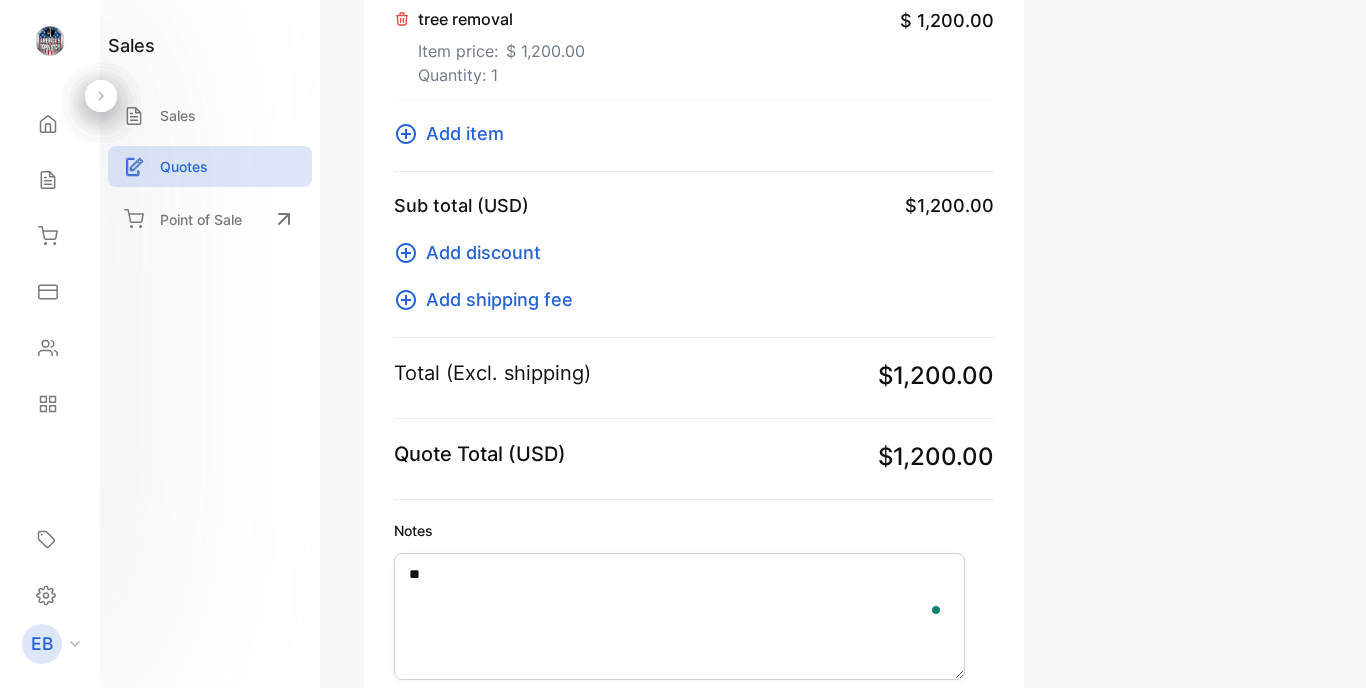 type on "*" 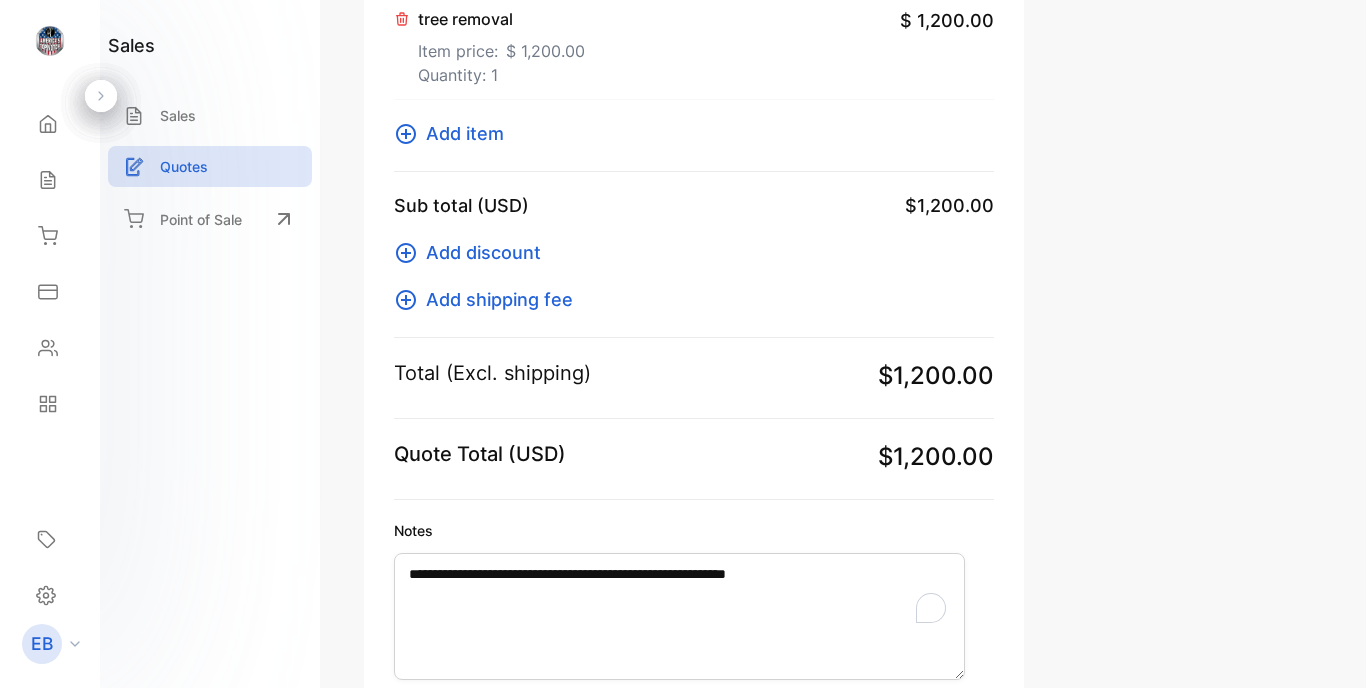 type on "**********" 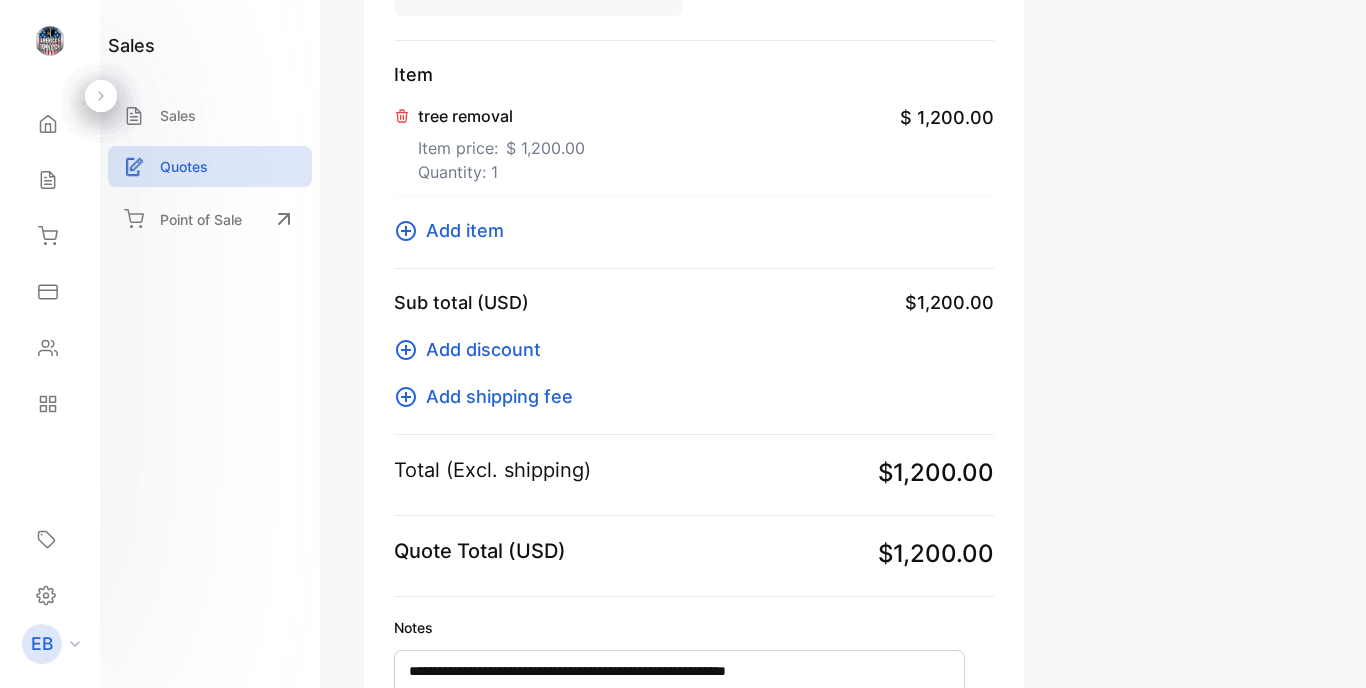 scroll, scrollTop: 398, scrollLeft: 0, axis: vertical 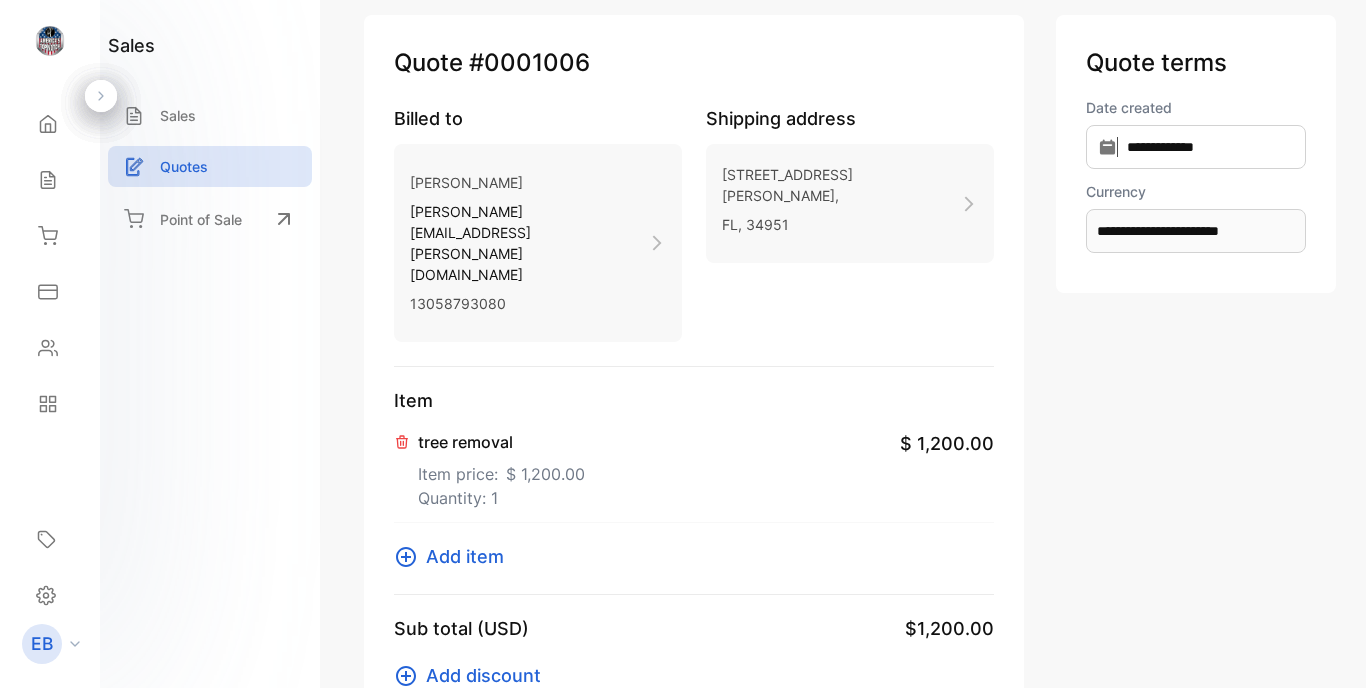 click on "Quantity: 1" at bounding box center (501, 498) 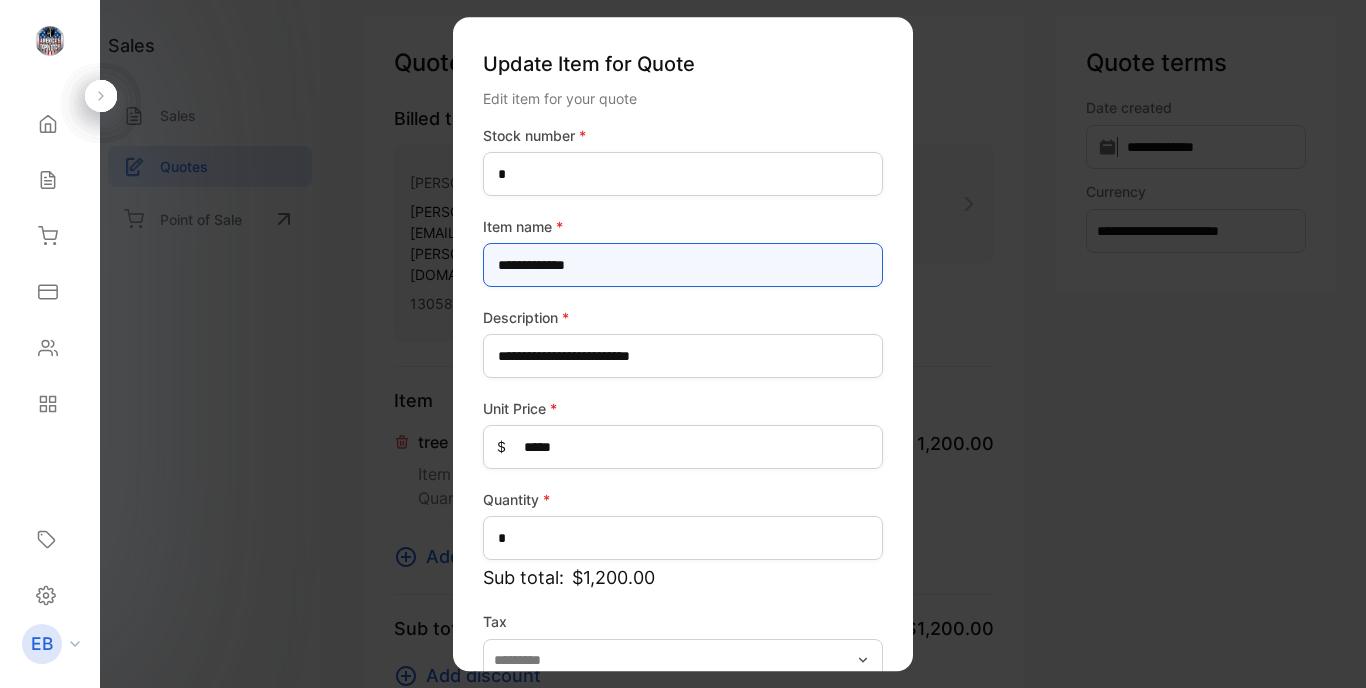 click on "**********" at bounding box center [683, 265] 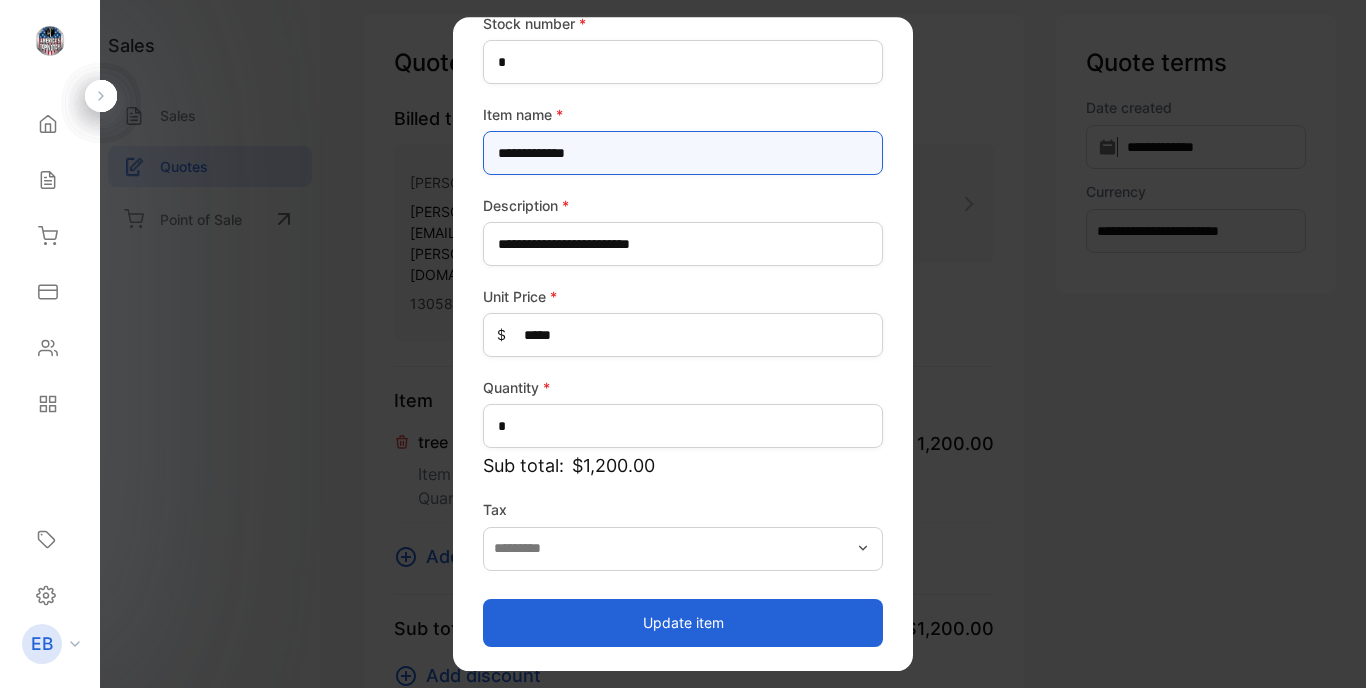 type on "**********" 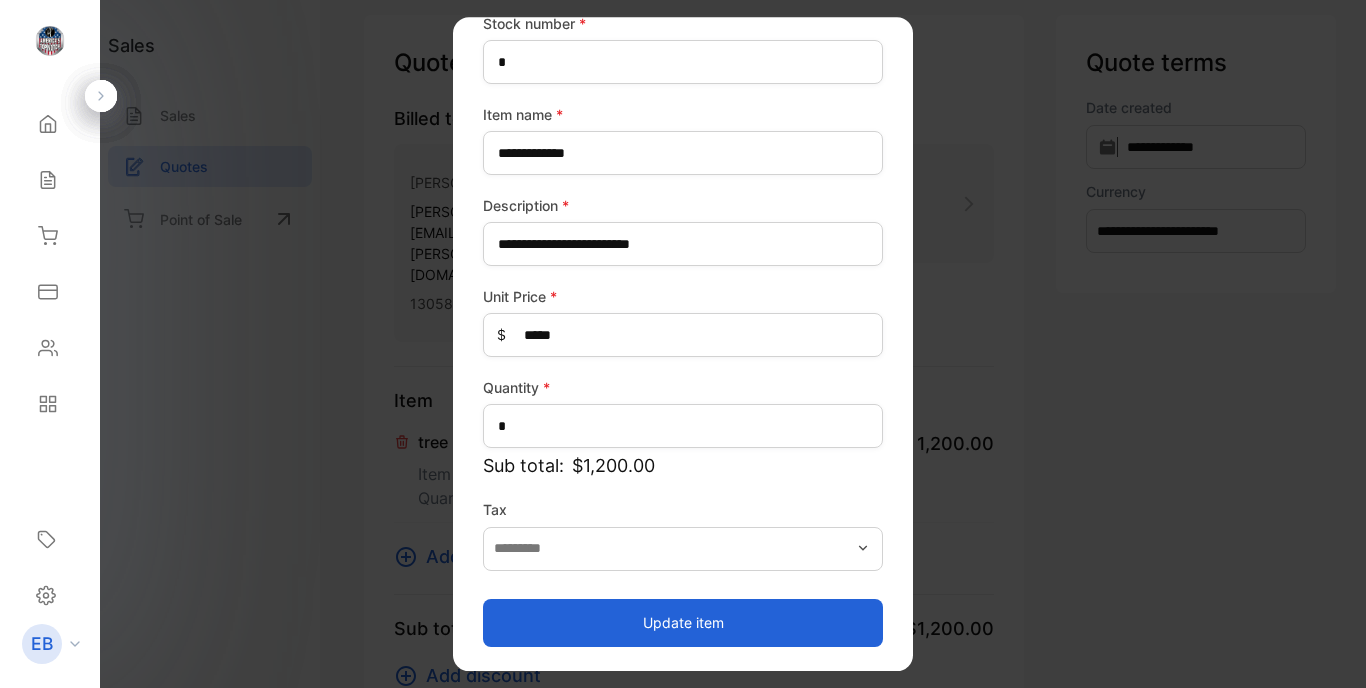 click on "Update item" at bounding box center (683, 623) 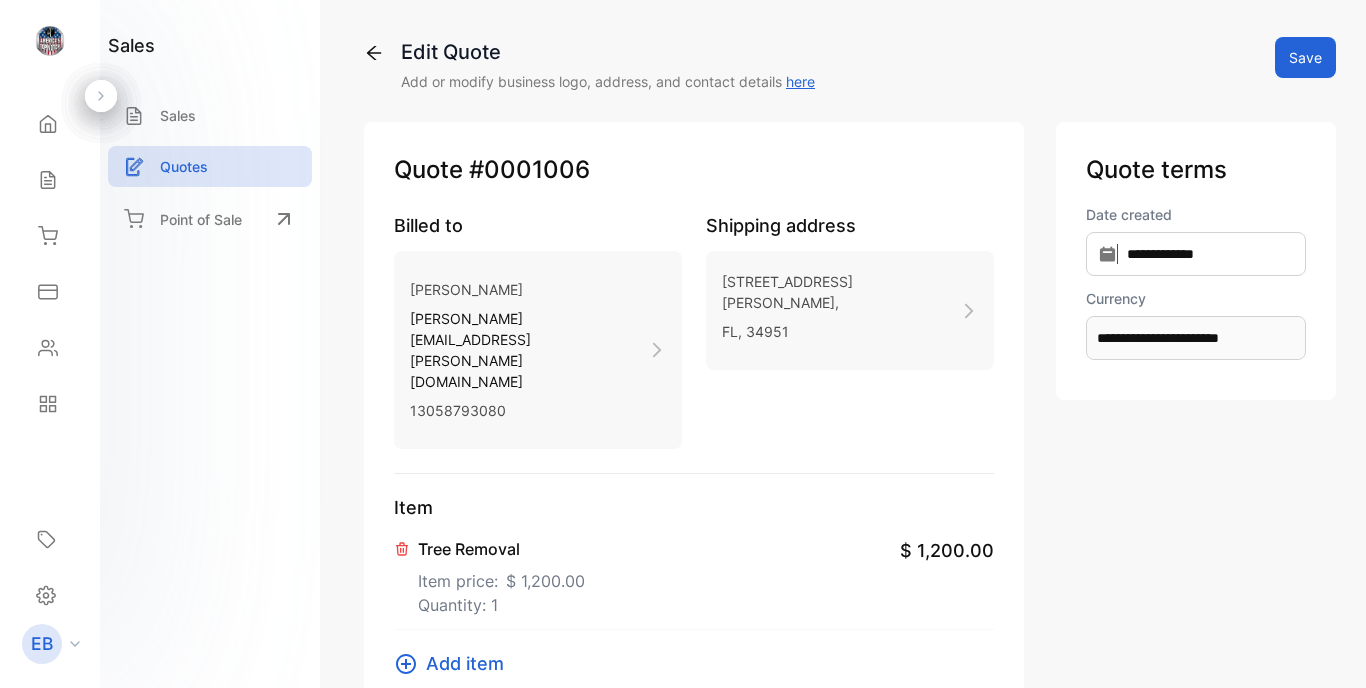 click on "Save" at bounding box center (1305, 57) 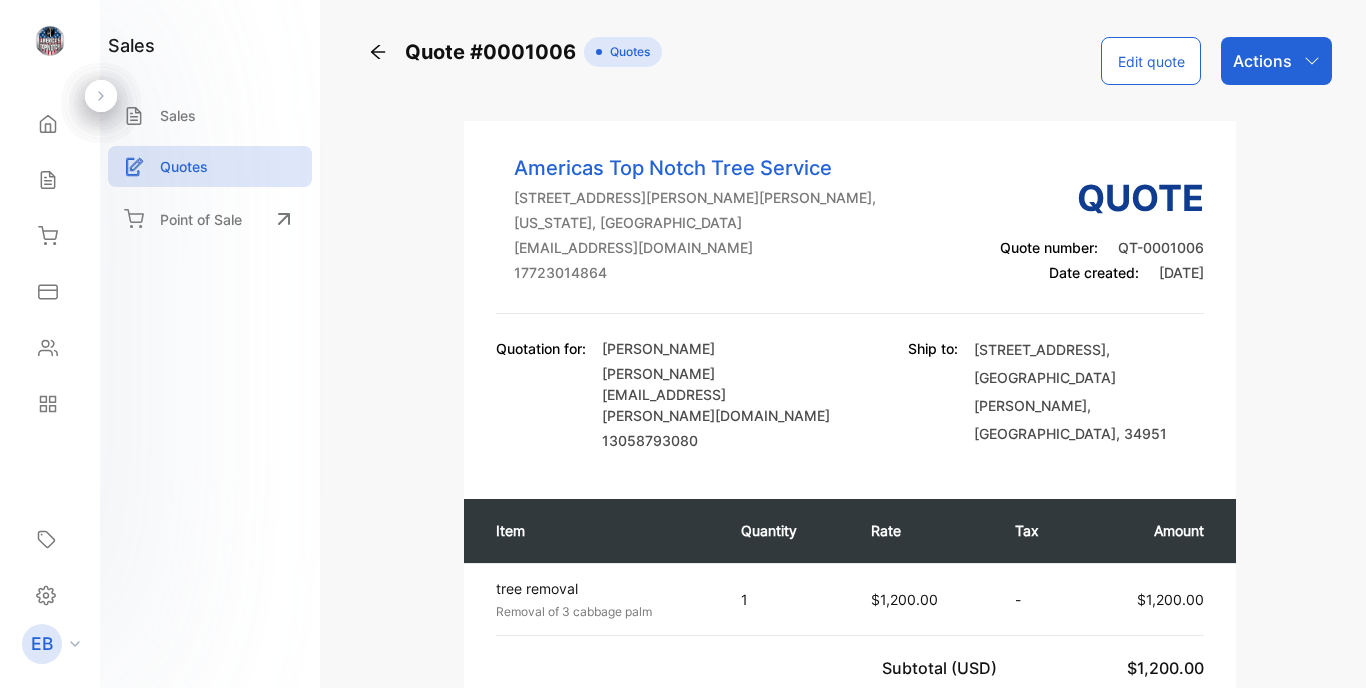 click on "Actions" at bounding box center (1262, 61) 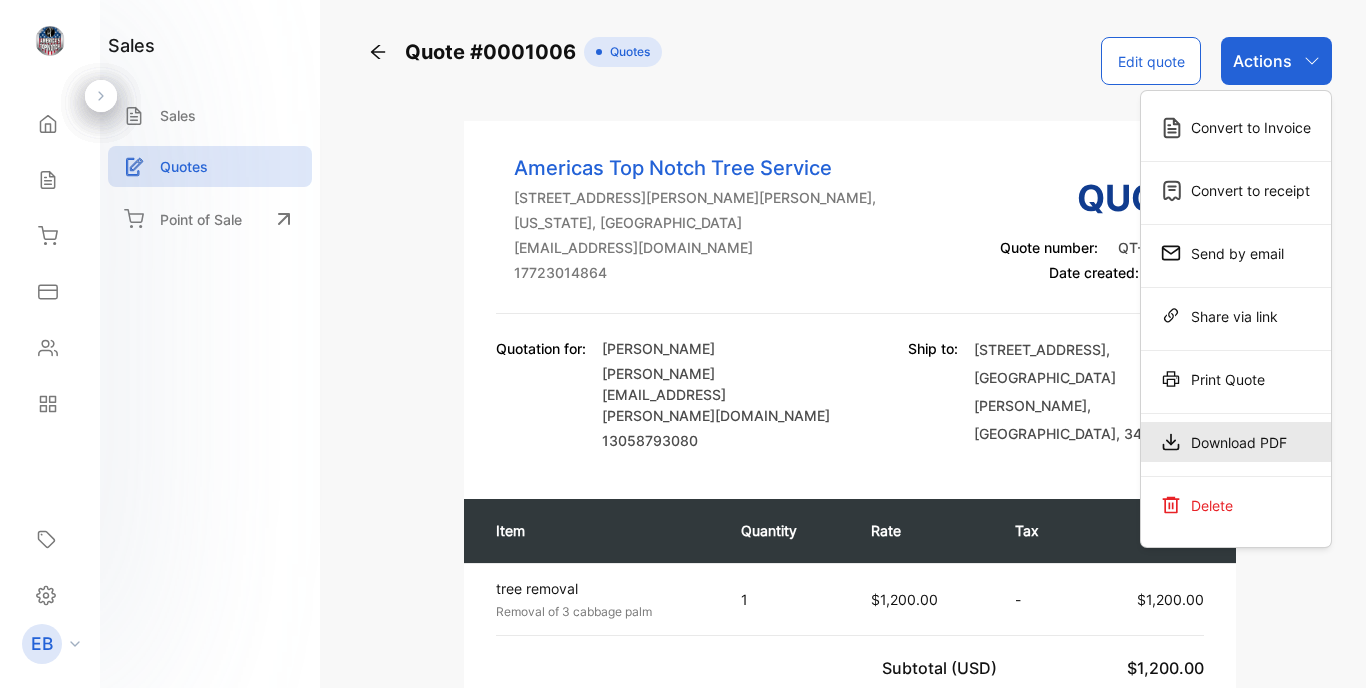 click on "Download PDF" at bounding box center [1236, 442] 